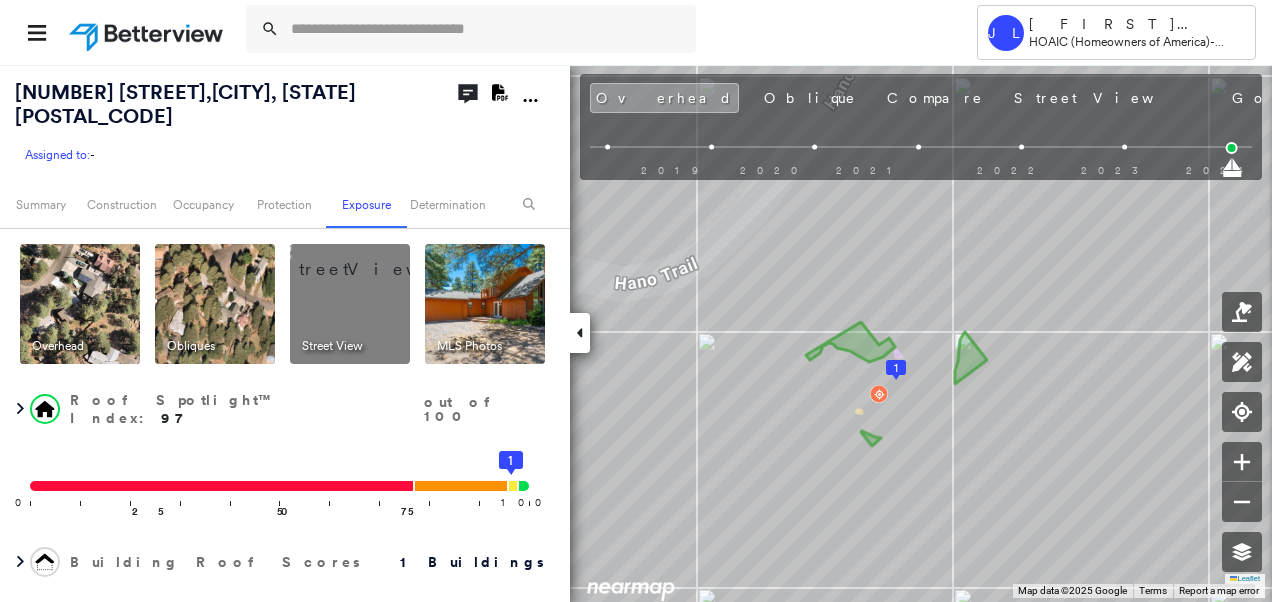 scroll, scrollTop: 0, scrollLeft: 0, axis: both 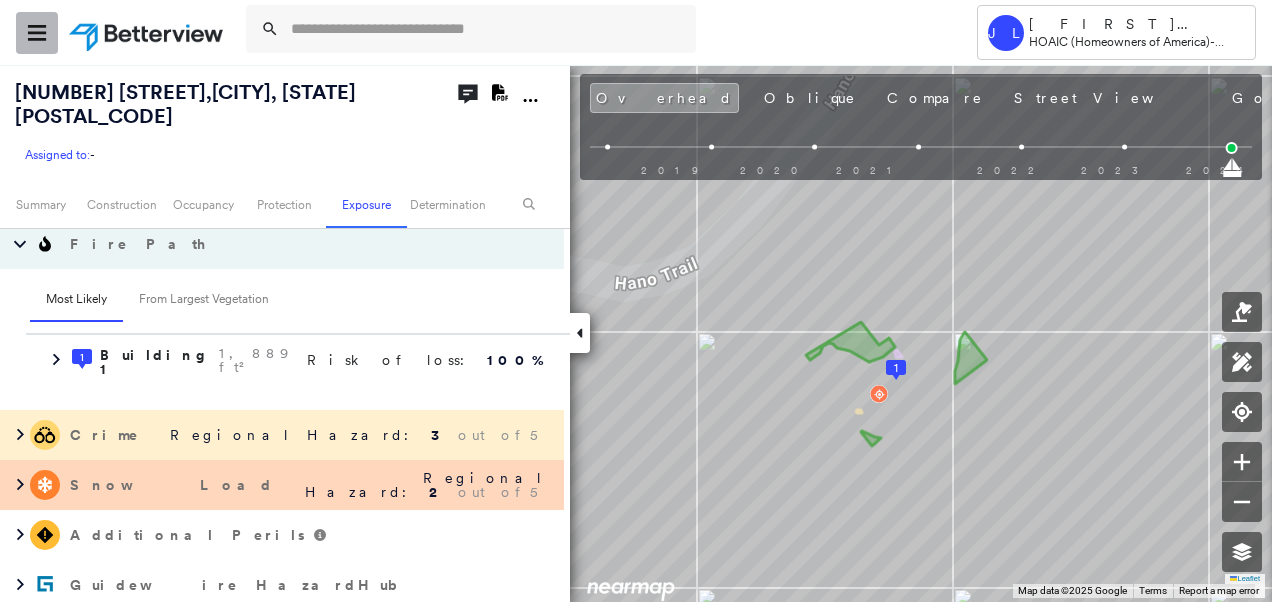 click 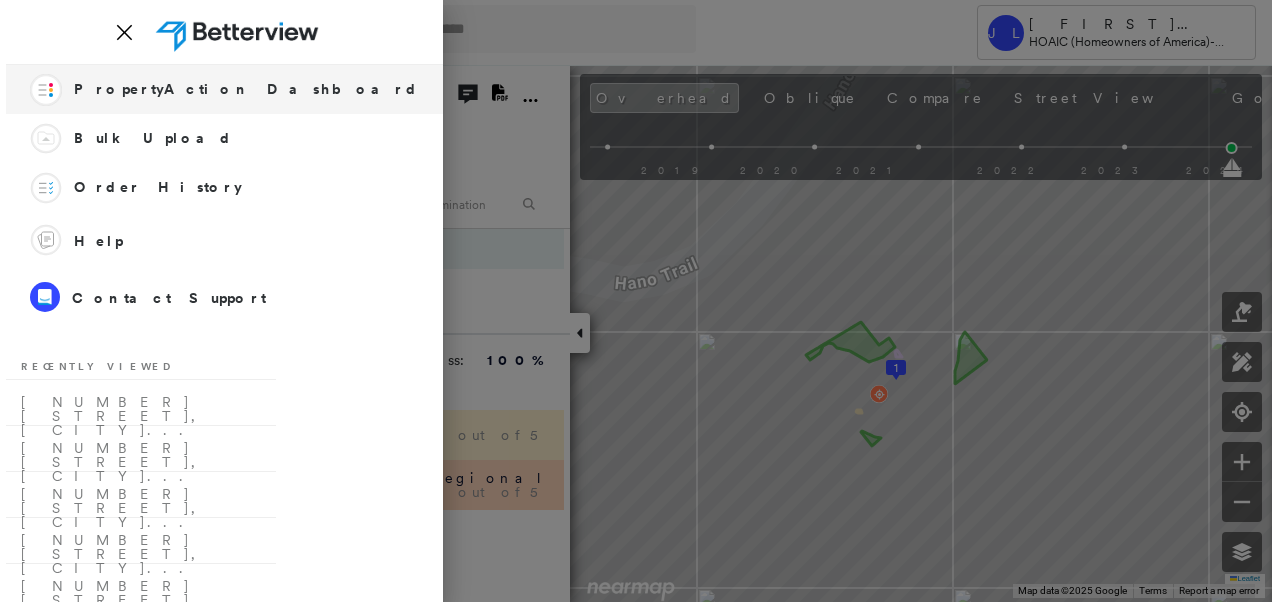 click on "PropertyAction Dashboard" at bounding box center [246, 89] 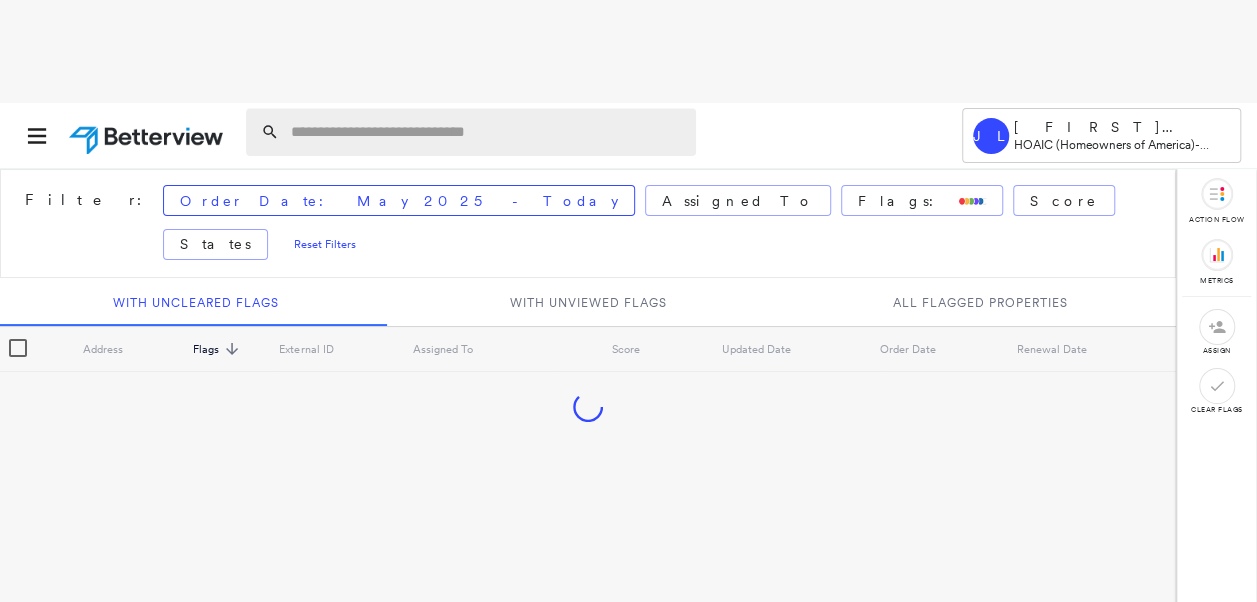 click at bounding box center [487, 132] 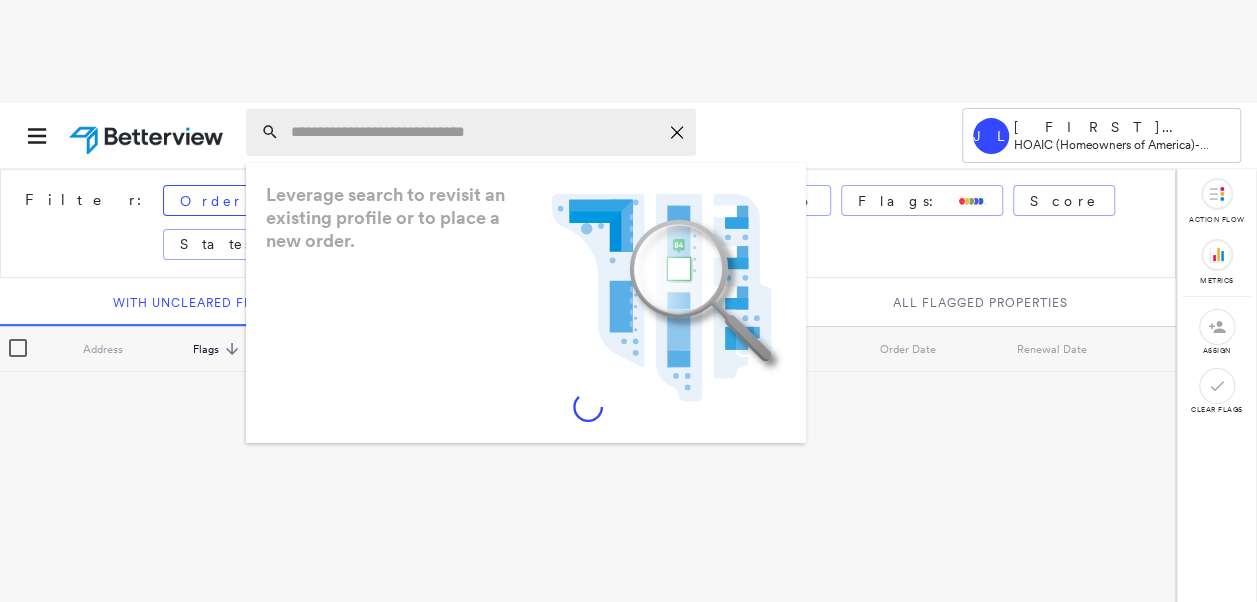 paste on "**********" 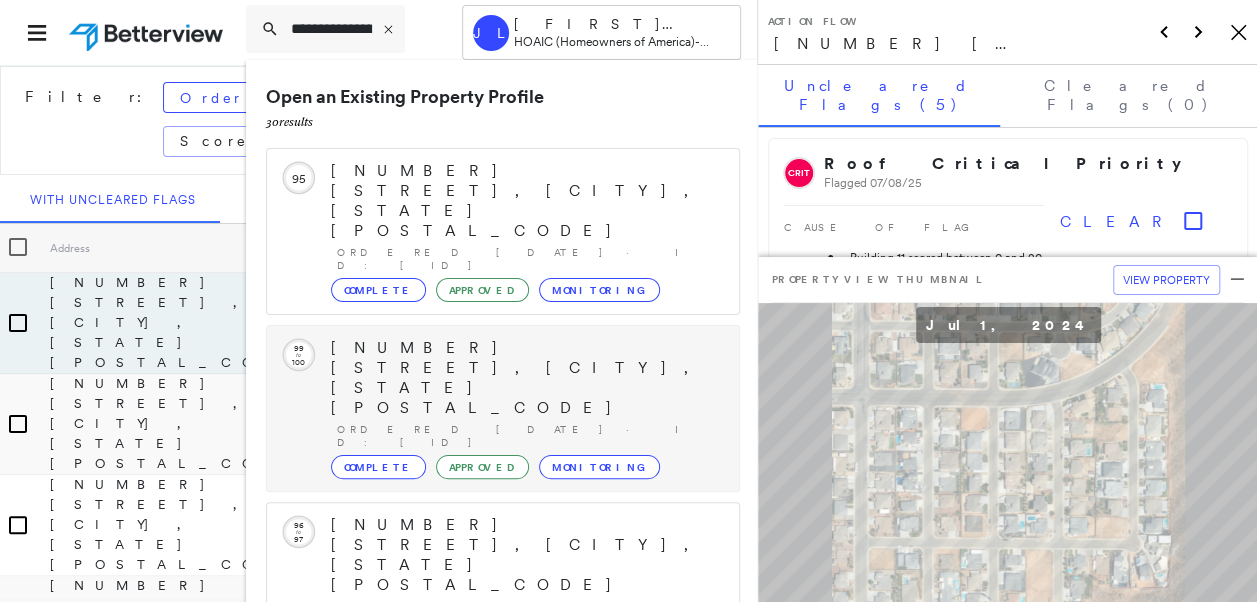 scroll, scrollTop: 200, scrollLeft: 0, axis: vertical 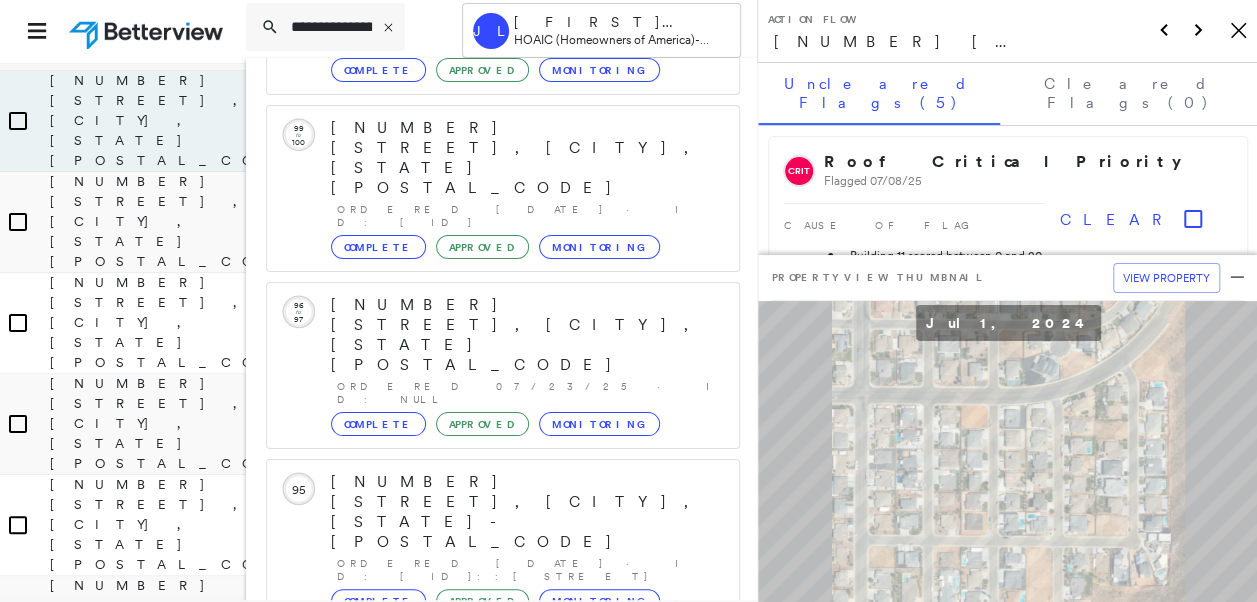 type on "**********" 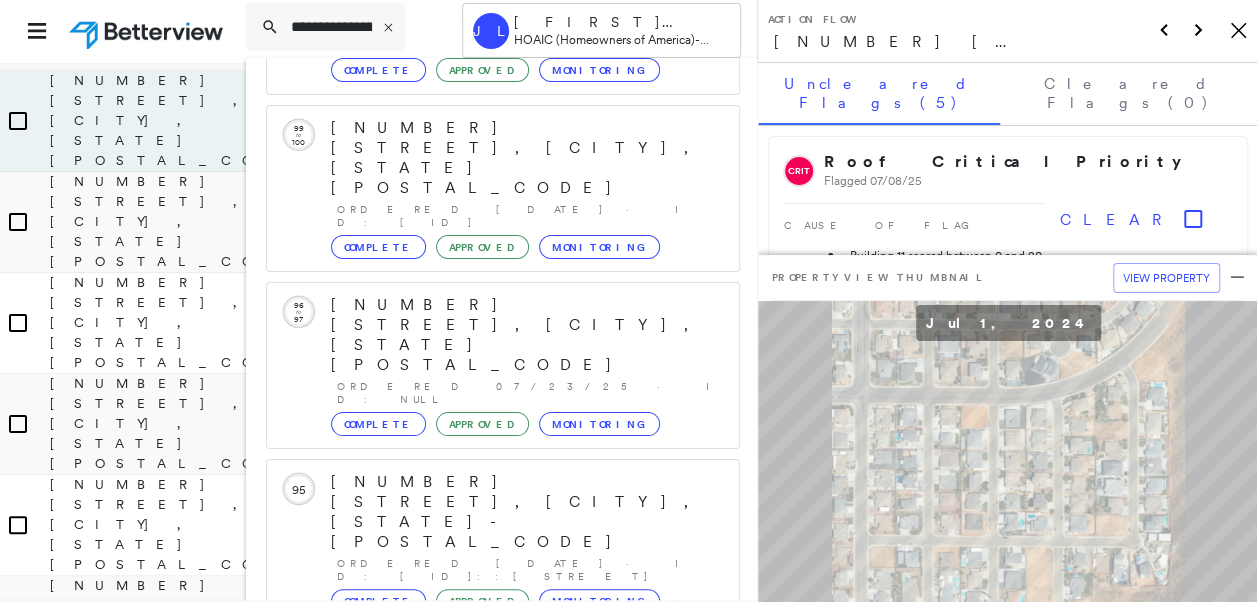 click on "Show  5  more existing properties" at bounding box center (504, 846) 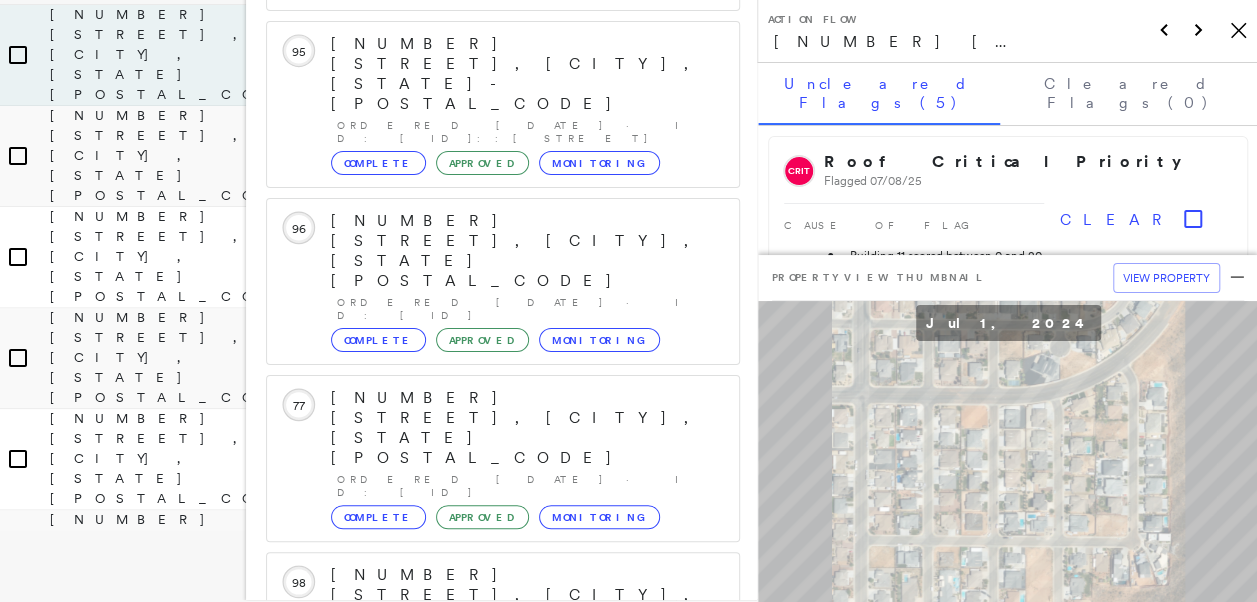scroll, scrollTop: 732, scrollLeft: 0, axis: vertical 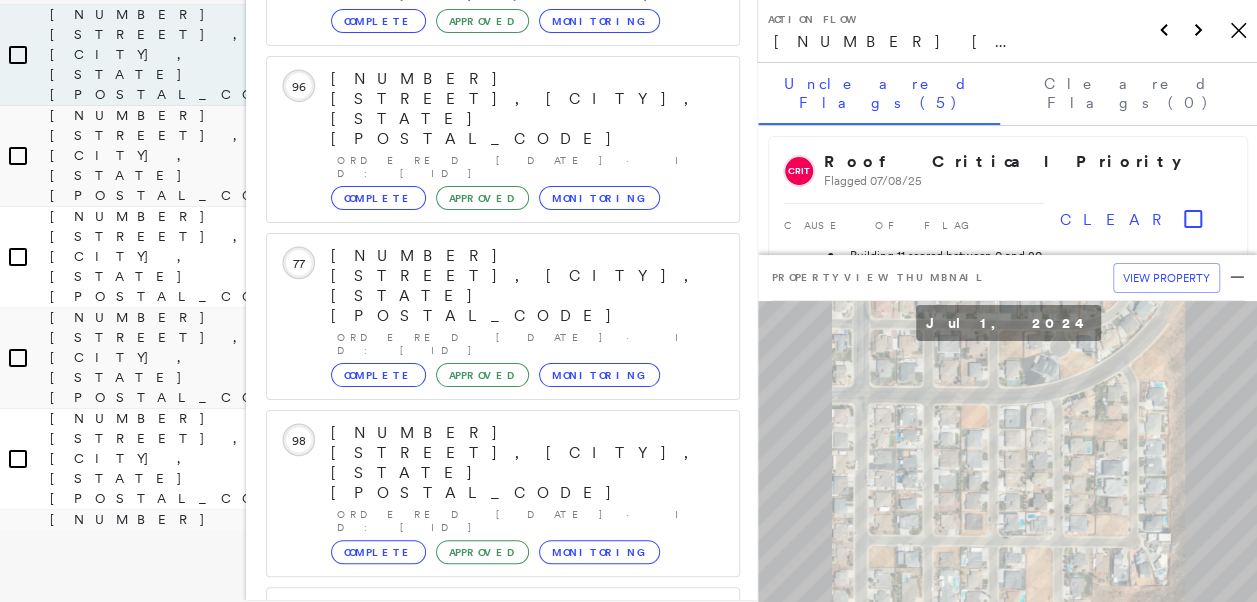 click on "[NUMBER] [STREET], [CITY], [STATE] [POSTAL_CODE]" at bounding box center [491, 1296] 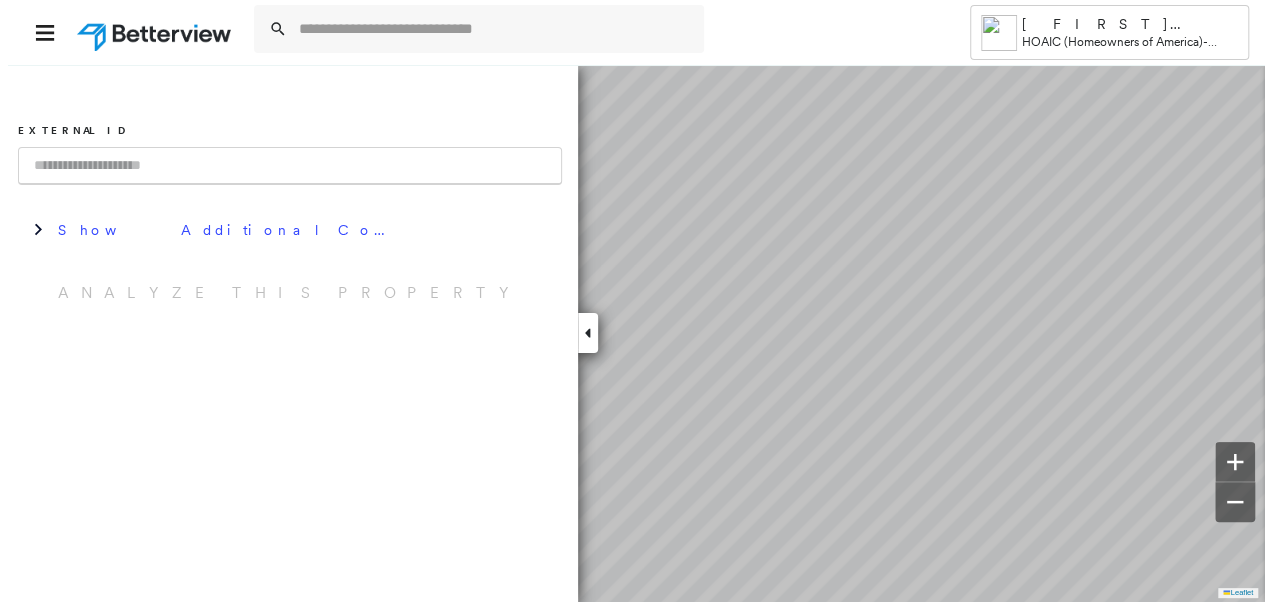 scroll, scrollTop: 0, scrollLeft: 0, axis: both 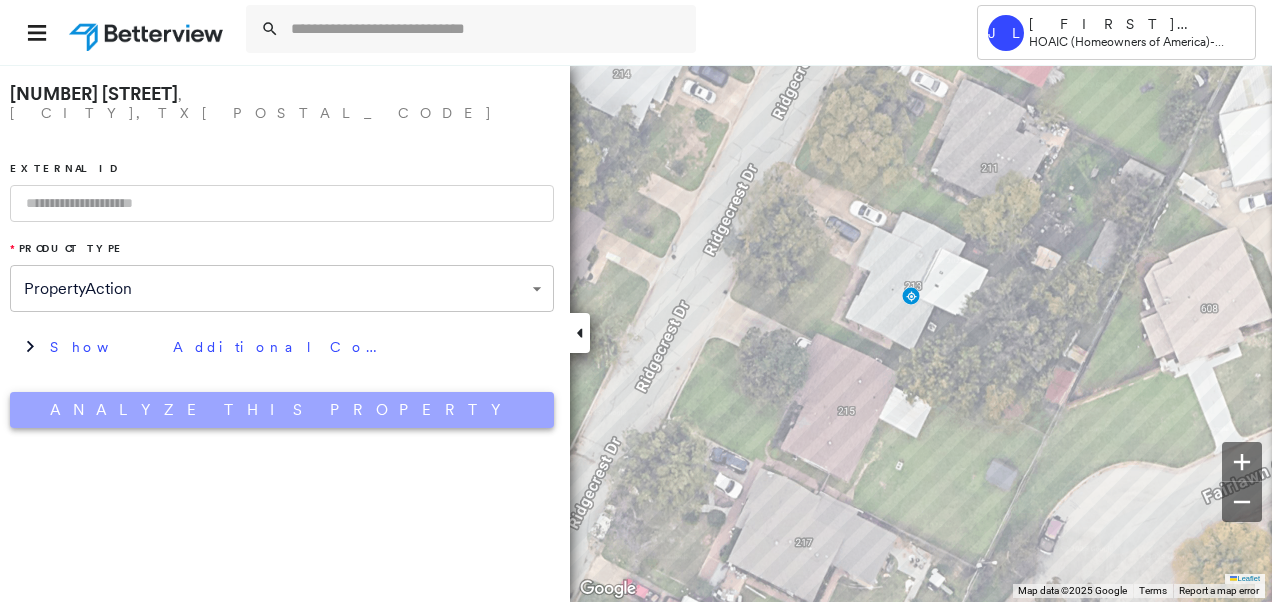 click on "Analyze This Property" at bounding box center [282, 410] 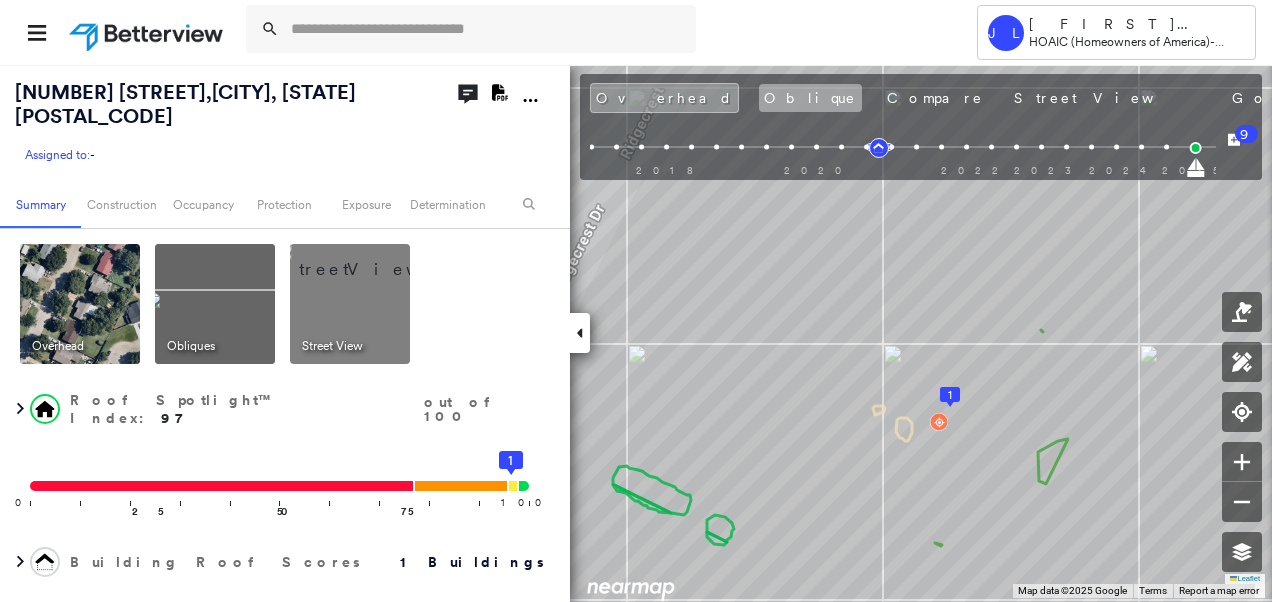 click on "Oblique" at bounding box center (810, 98) 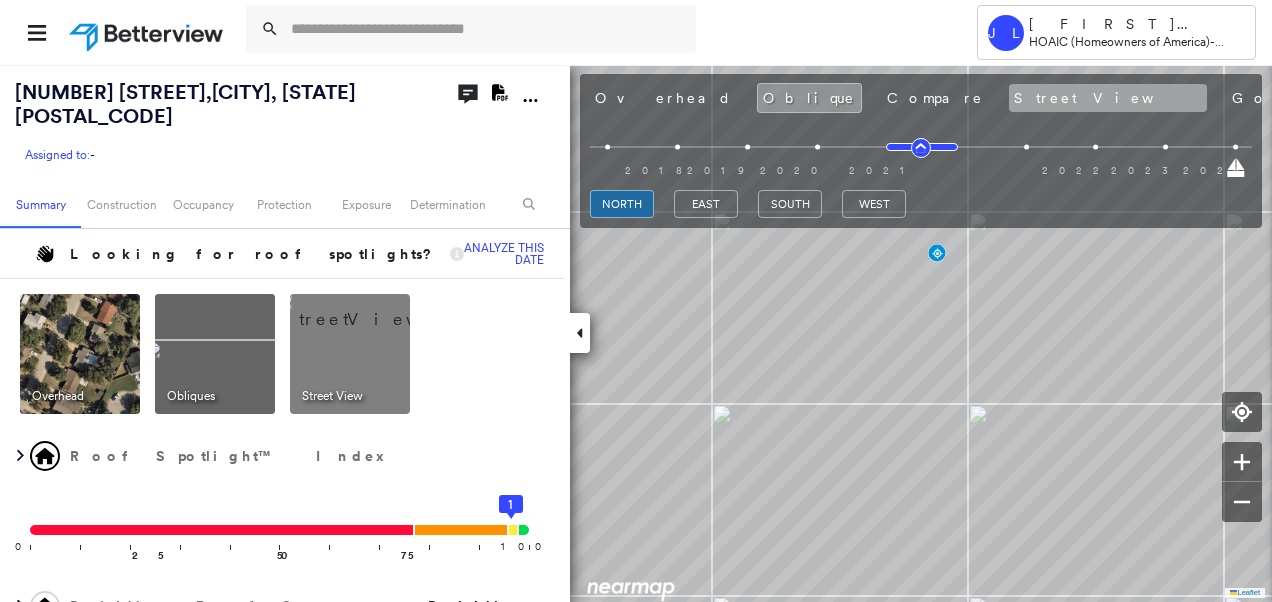 click on "Street View" at bounding box center [1108, 98] 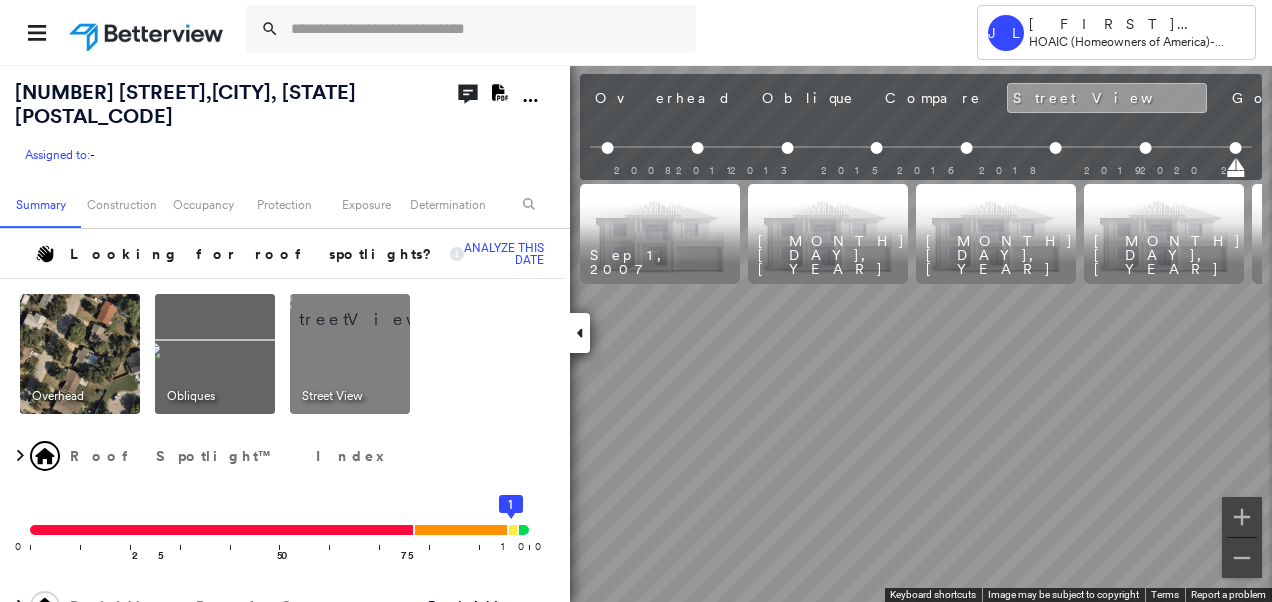 scroll, scrollTop: 0, scrollLeft: 662, axis: horizontal 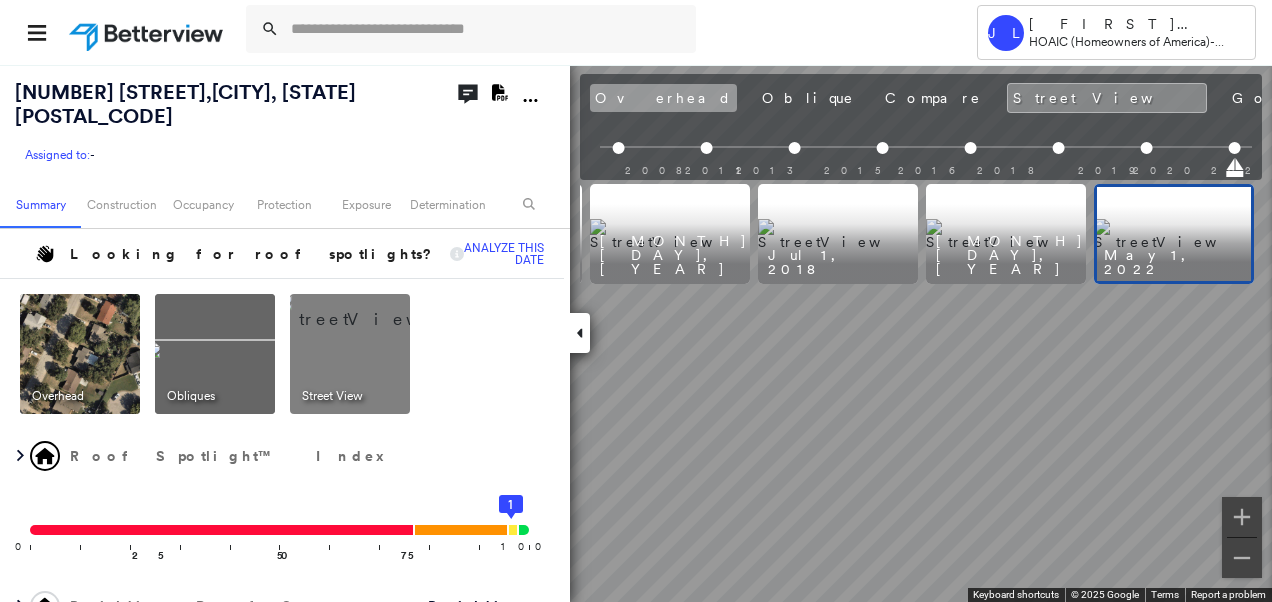 click on "Overhead" at bounding box center [663, 98] 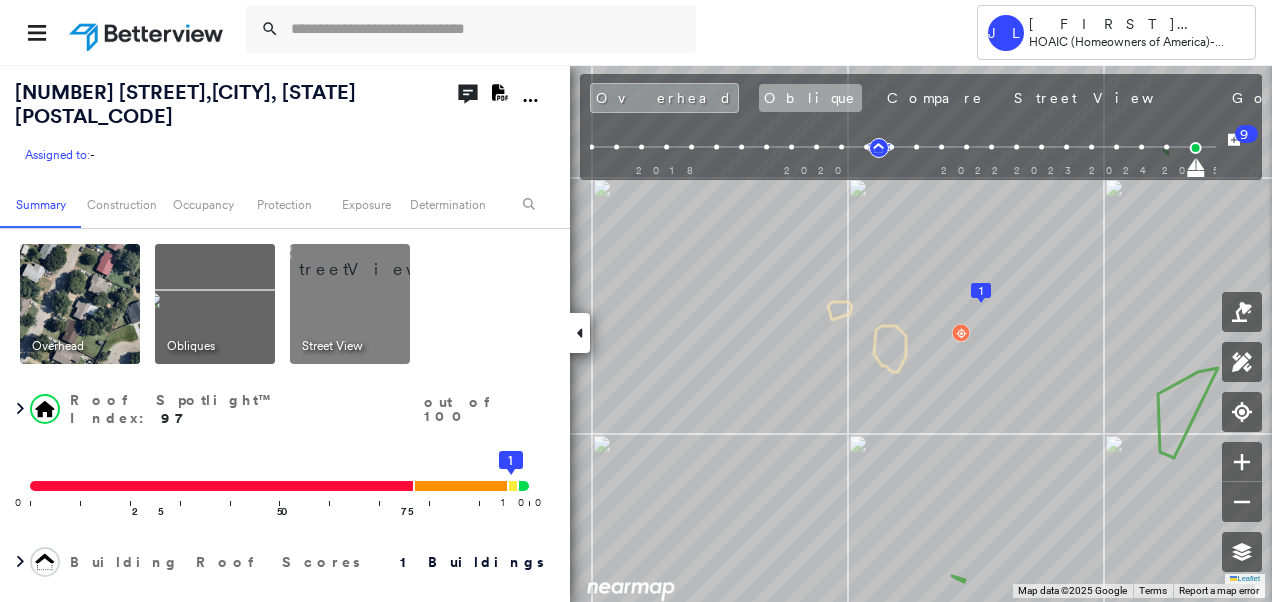 click on "Oblique" at bounding box center [810, 98] 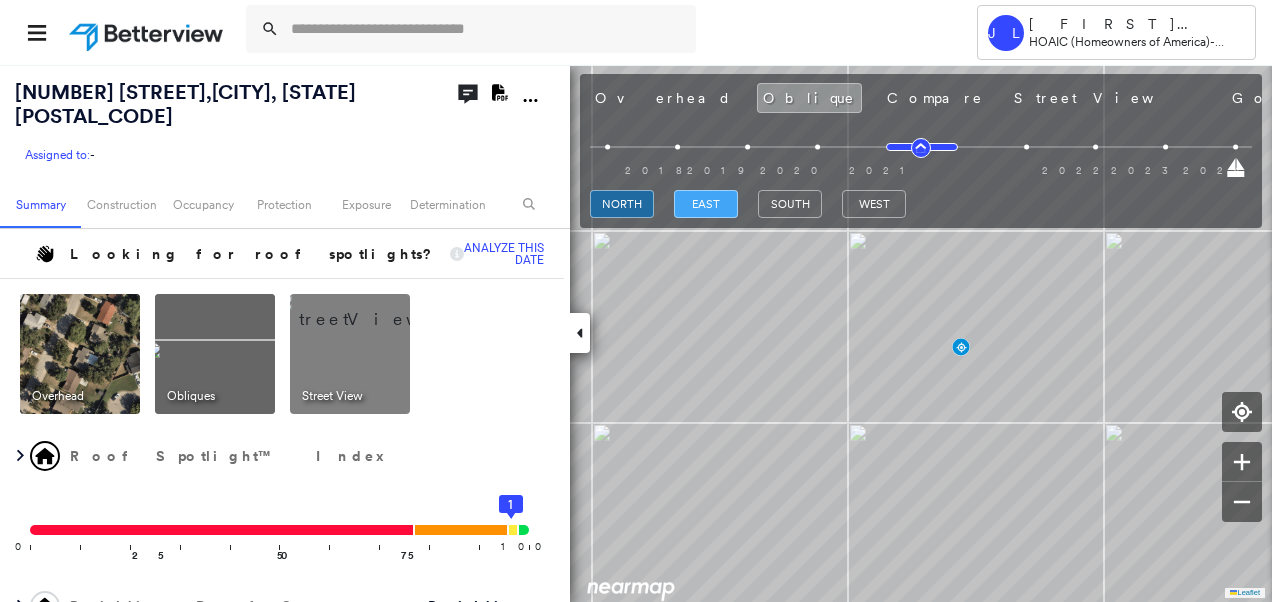 click on "east" at bounding box center [706, 204] 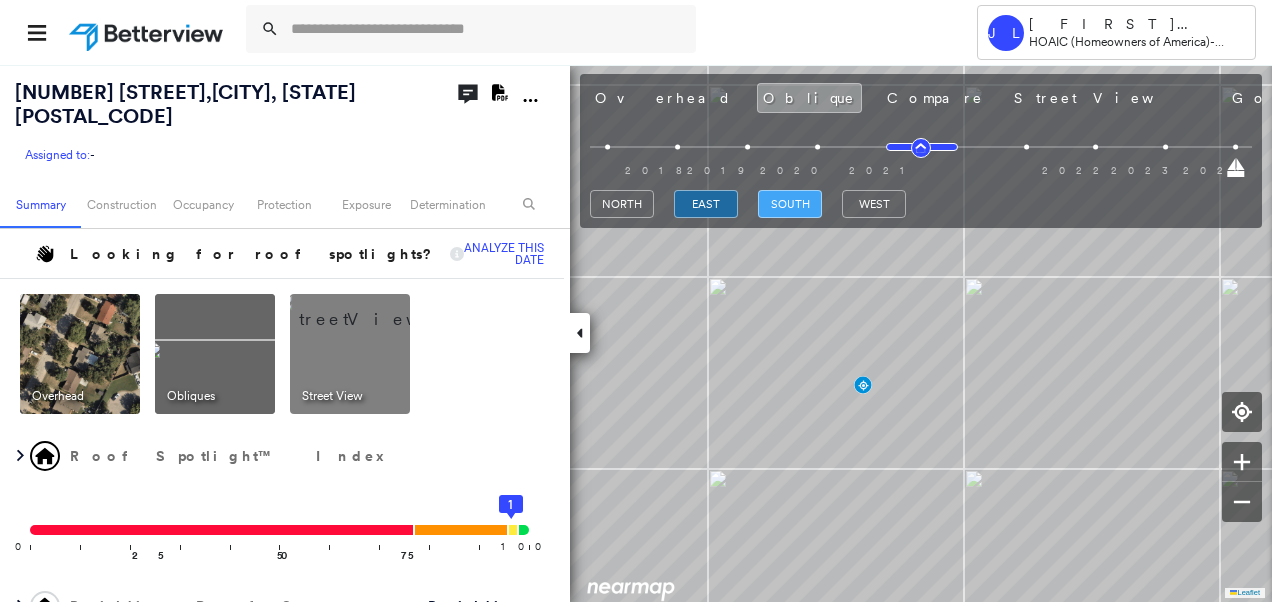 click on "south" at bounding box center [790, 204] 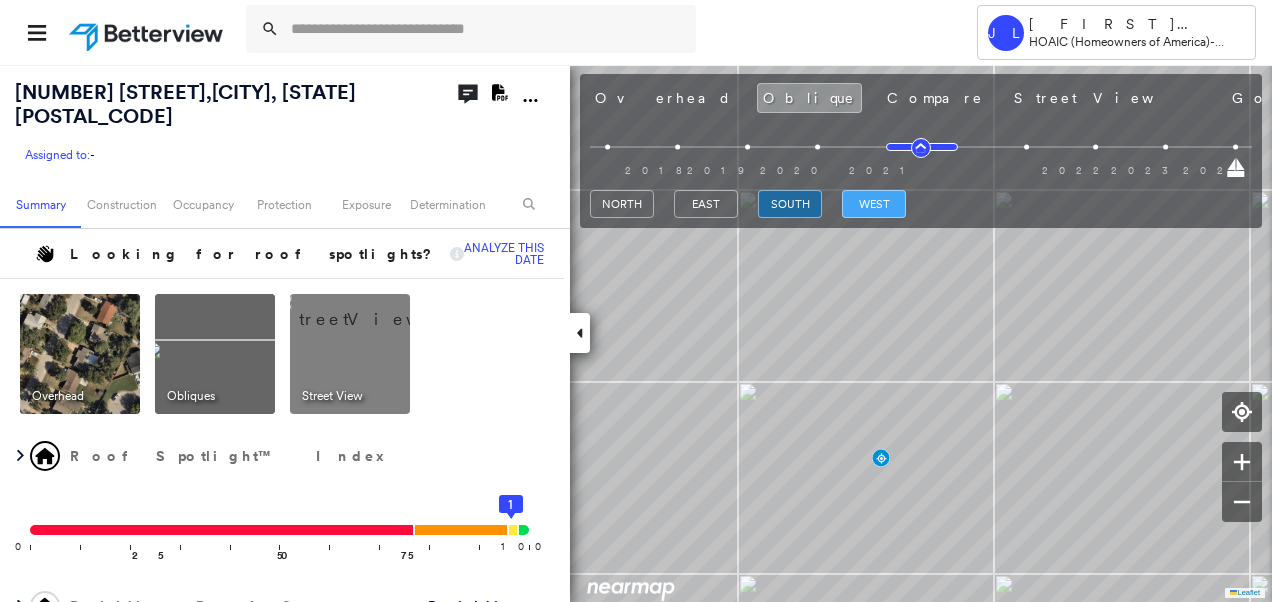 click on "west" at bounding box center [874, 204] 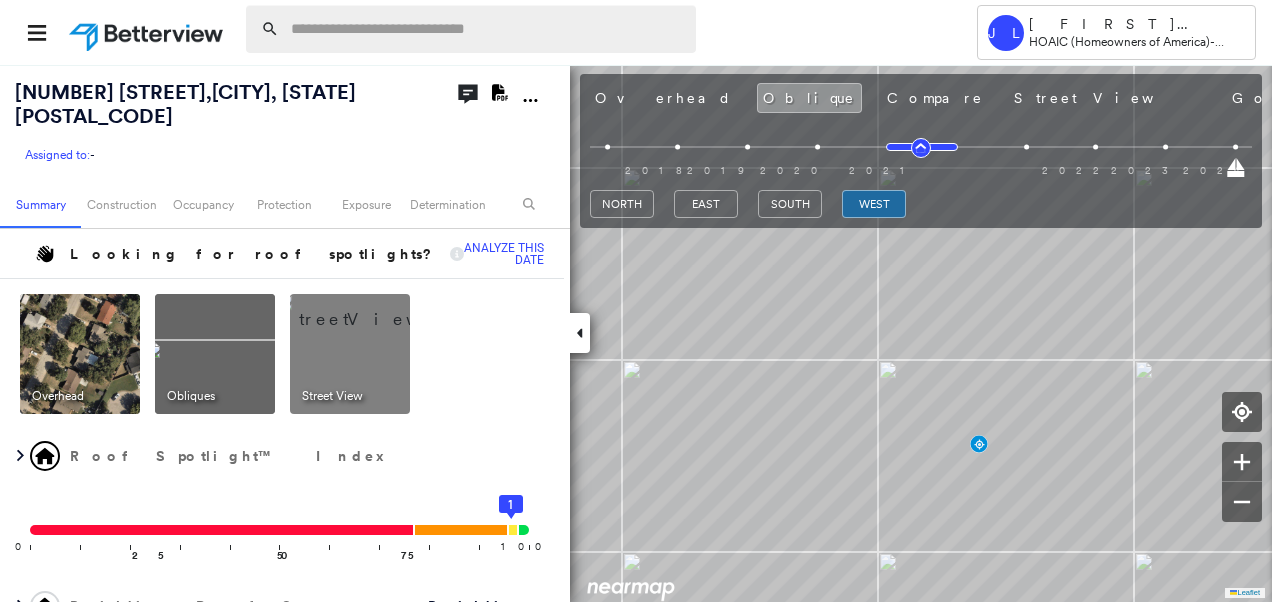 click at bounding box center [487, 29] 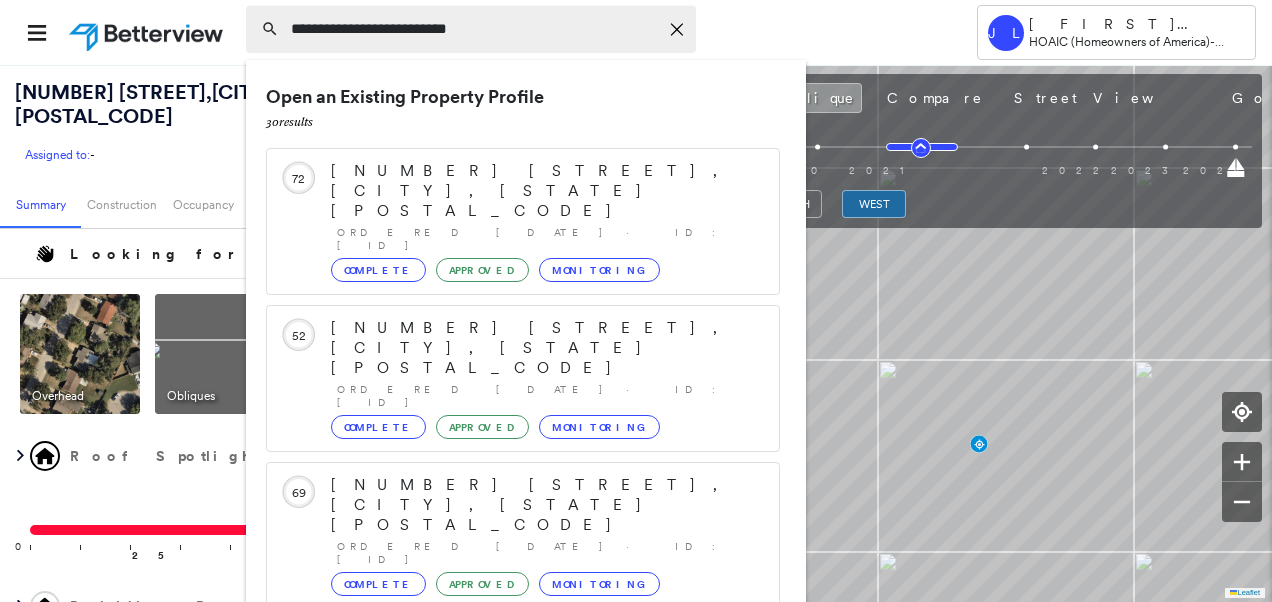 type on "**********" 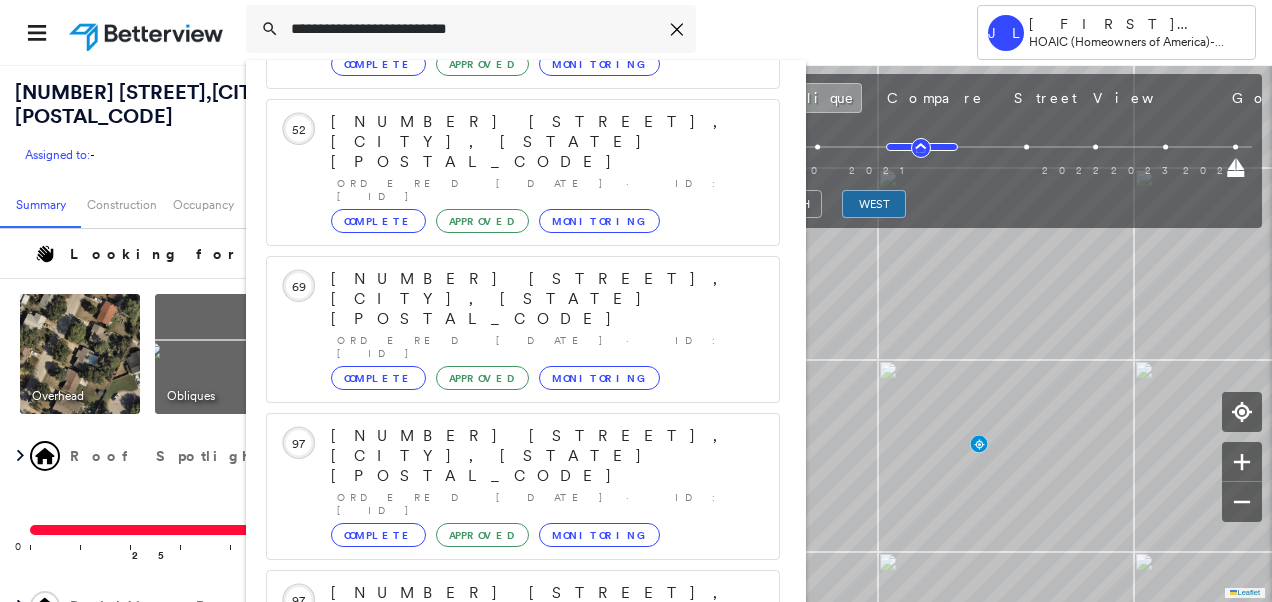 click on "Show  5  more existing properties" at bounding box center [524, 760] 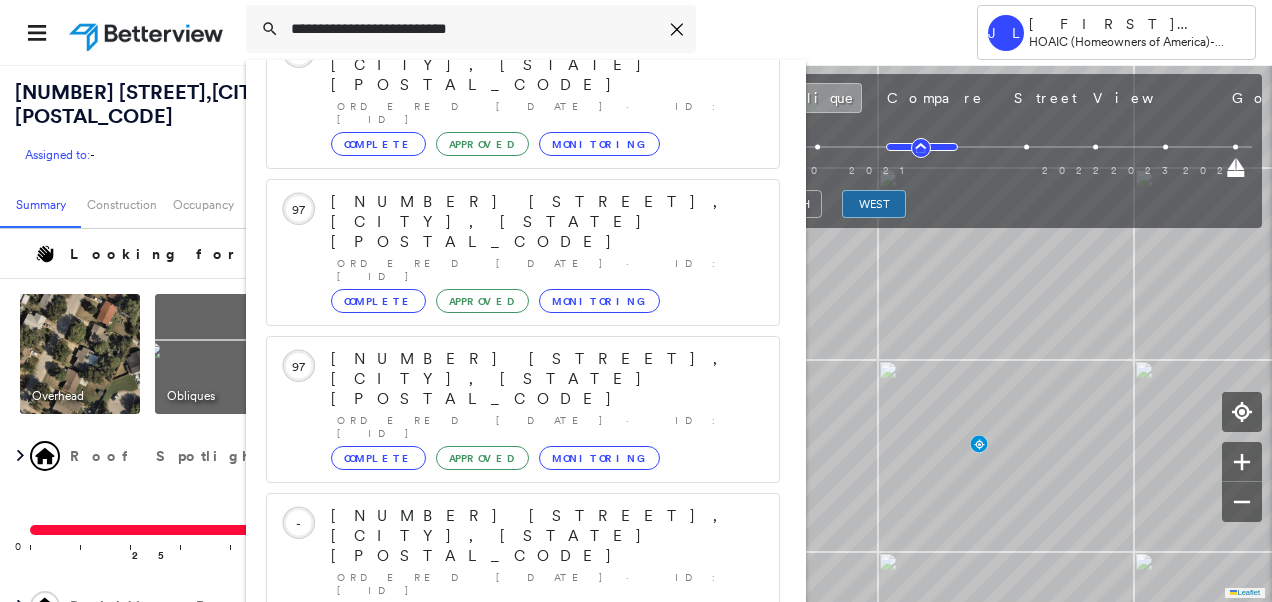 scroll, scrollTop: 739, scrollLeft: 0, axis: vertical 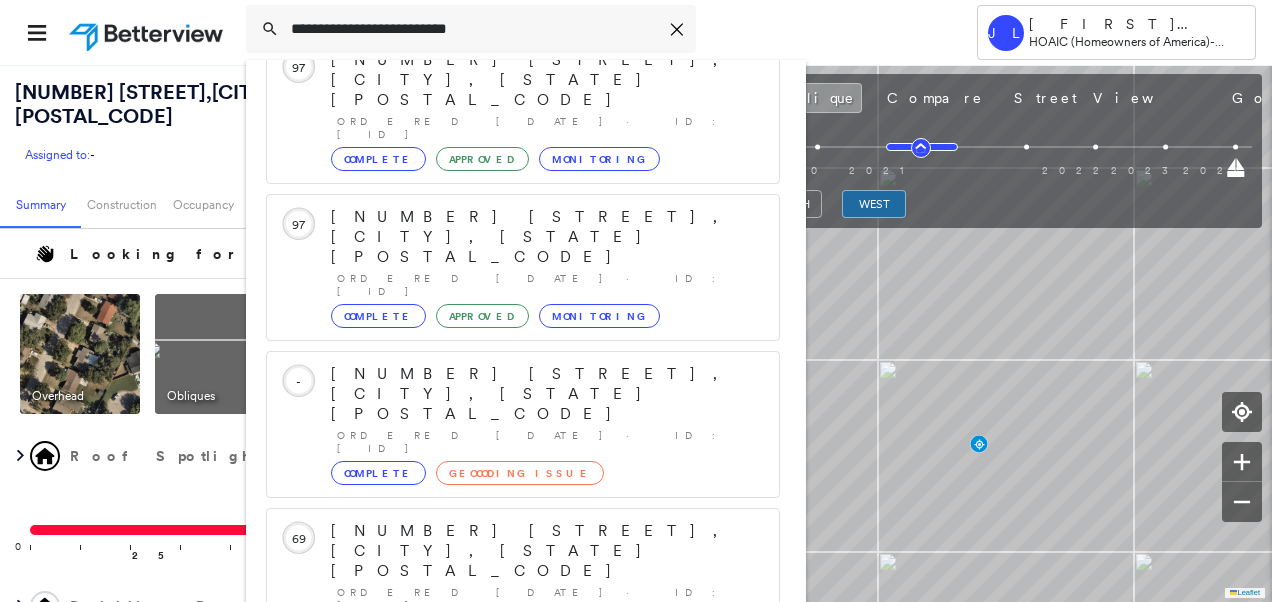 click on "Show  5  more existing properties" at bounding box center [524, 1012] 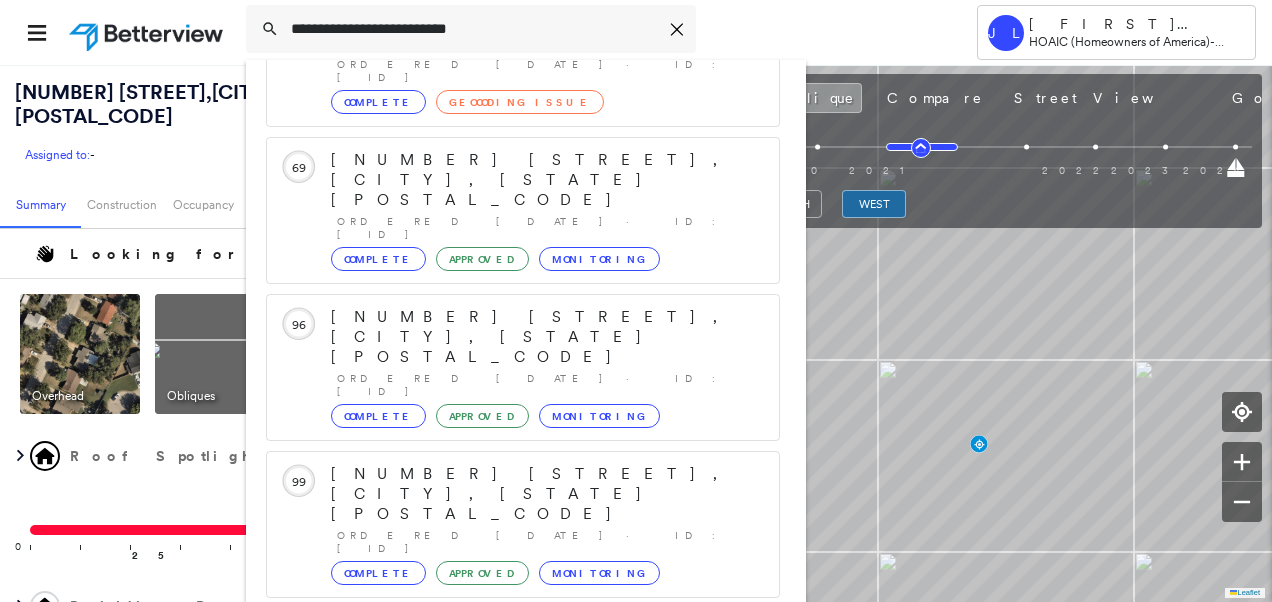 scroll, scrollTop: 1252, scrollLeft: 0, axis: vertical 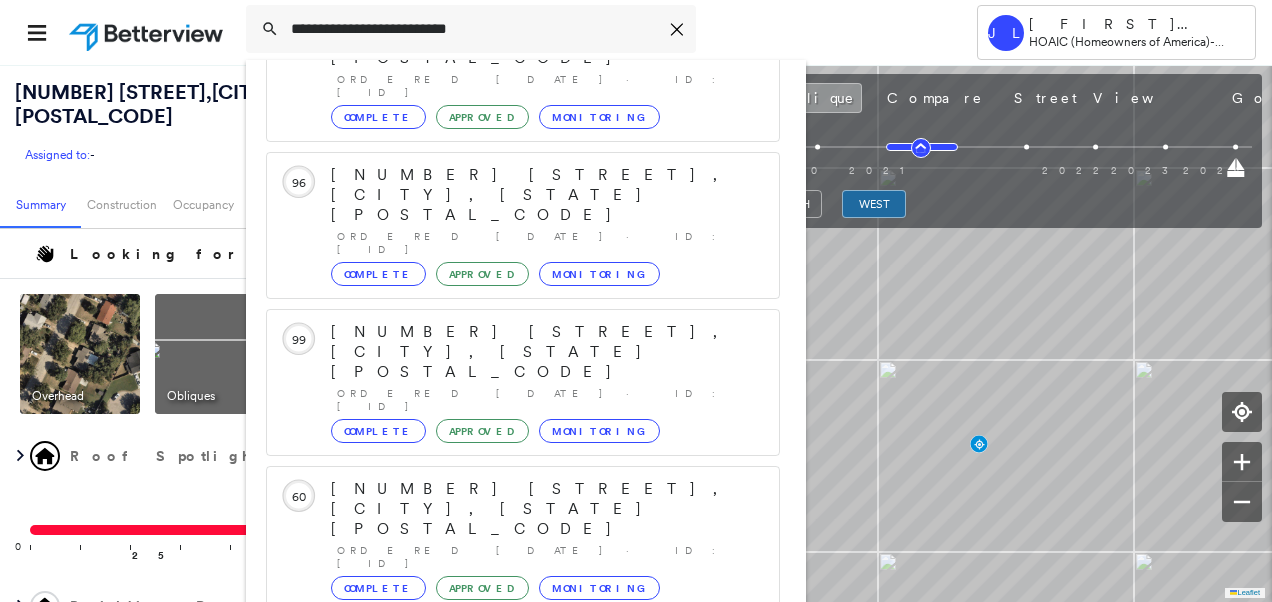 click on "Show  5  more existing properties" at bounding box center (524, 1284) 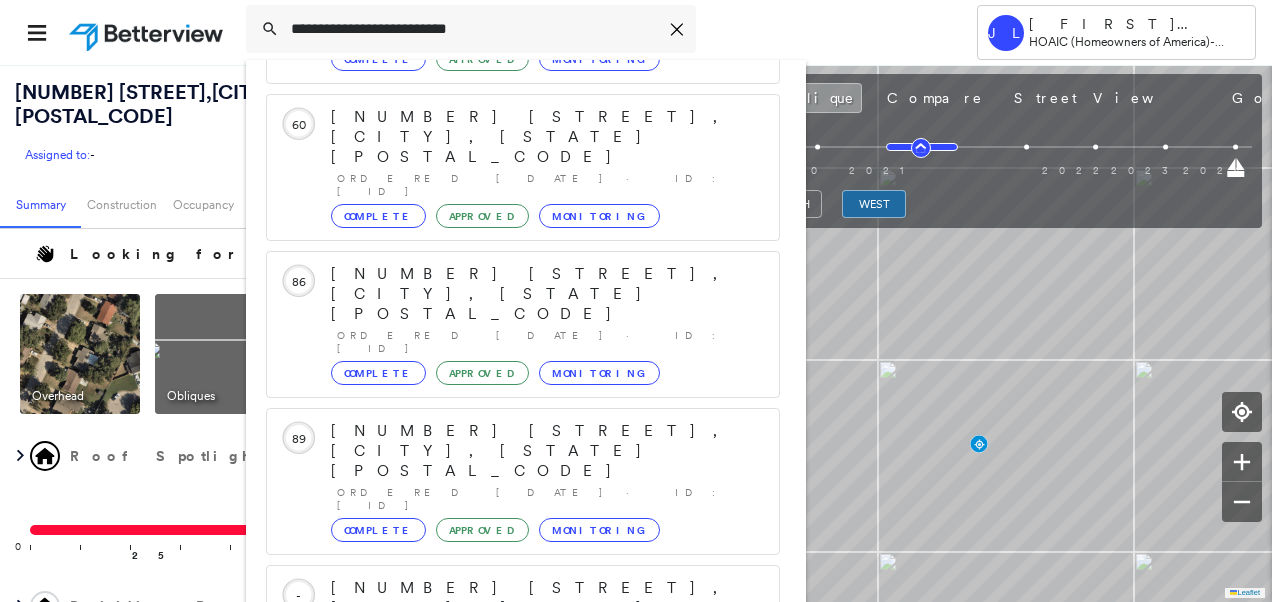 scroll, scrollTop: 1766, scrollLeft: 0, axis: vertical 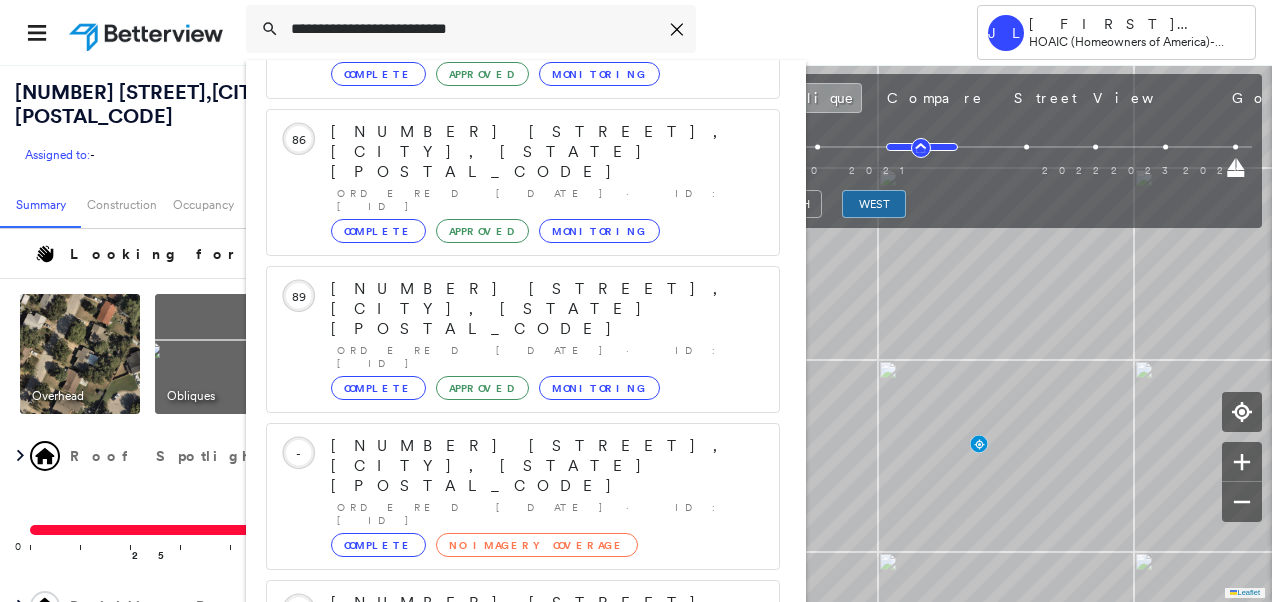 type 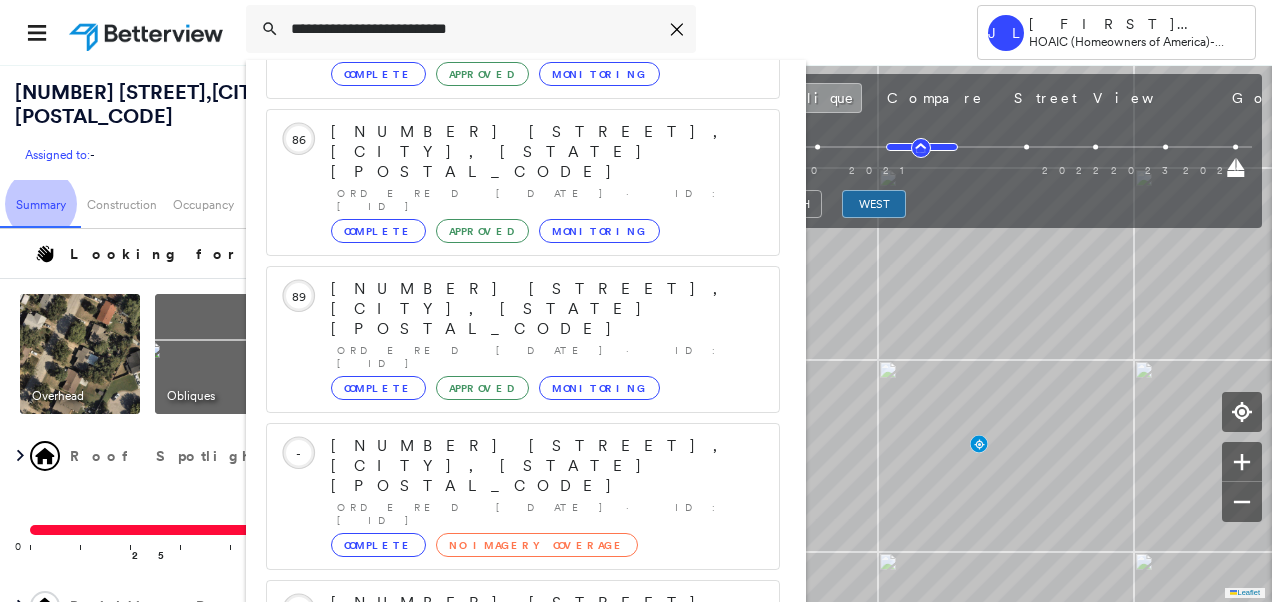 type 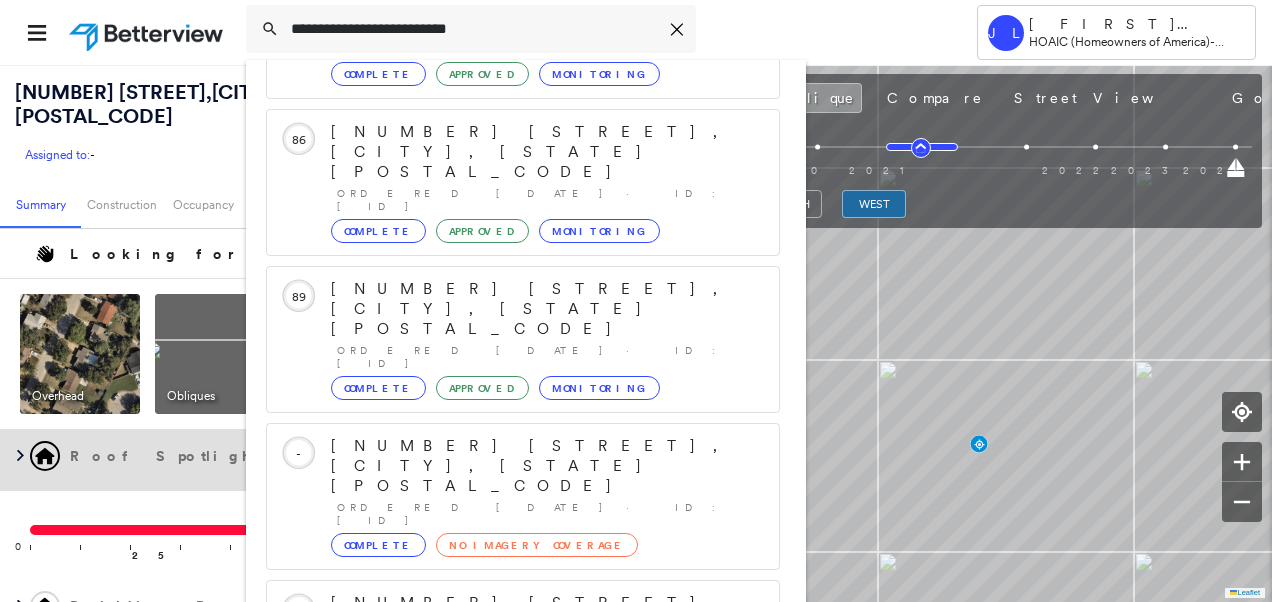 scroll, scrollTop: 4, scrollLeft: 0, axis: vertical 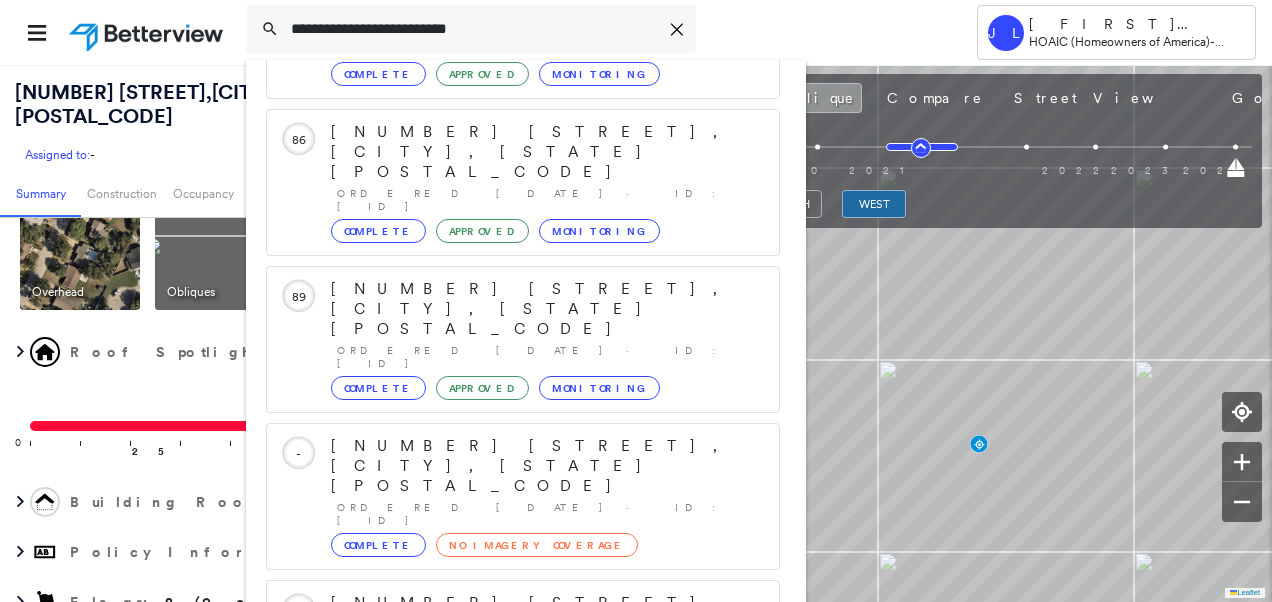 click on "[NUMBER] [STREET], [CITY], [STATE] [POSTAL_CODE] Ordered [DATE] · ID: [ID] Complete Approved Monitoring" at bounding box center [545, 967] 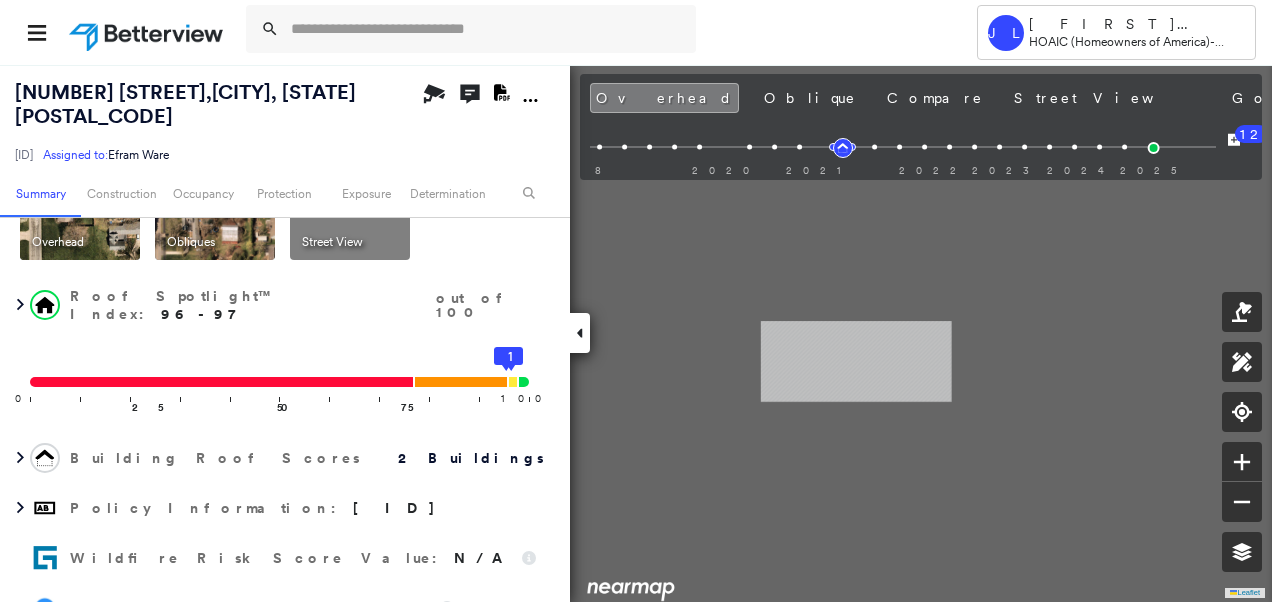 scroll, scrollTop: 36, scrollLeft: 0, axis: vertical 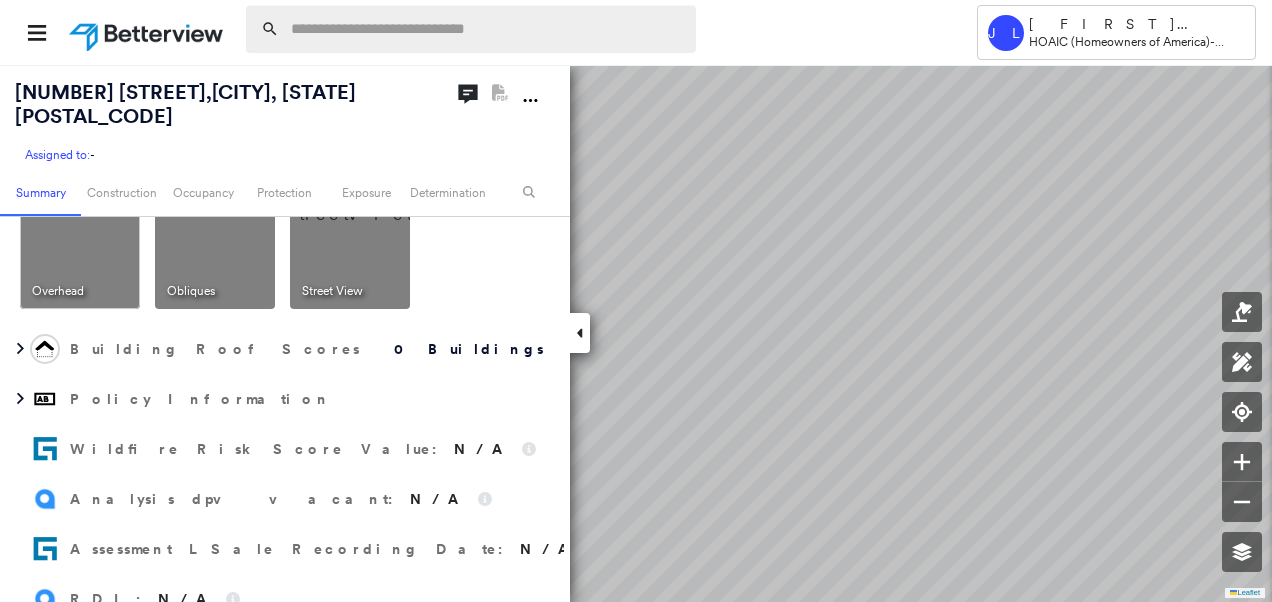 click at bounding box center (487, 29) 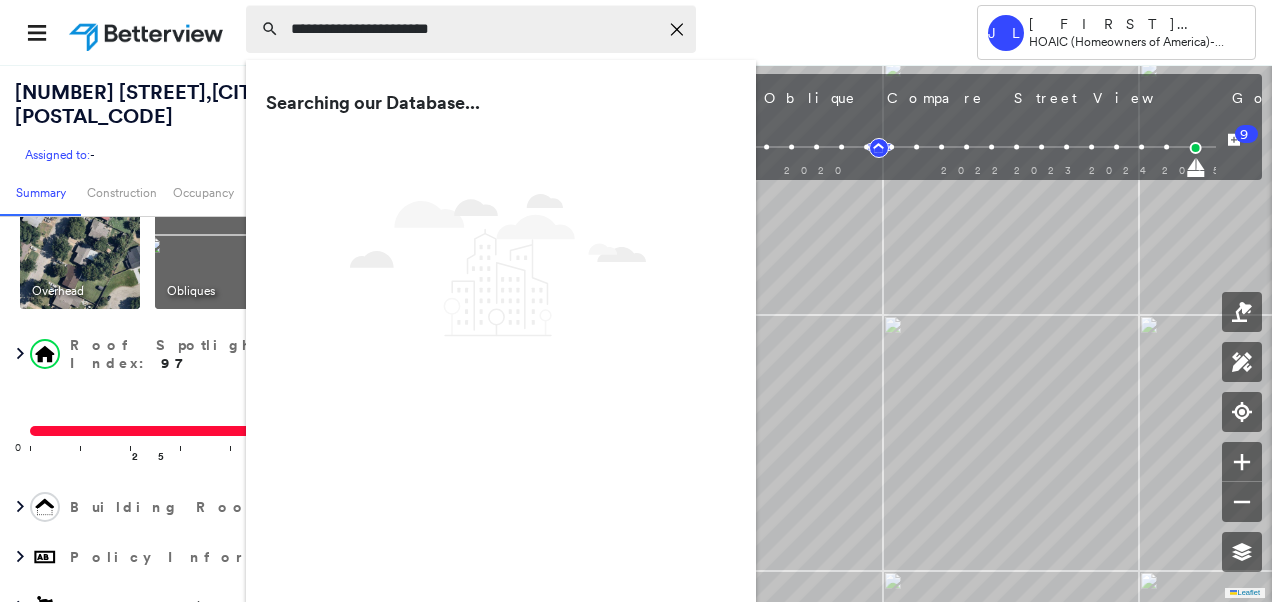 type on "**********" 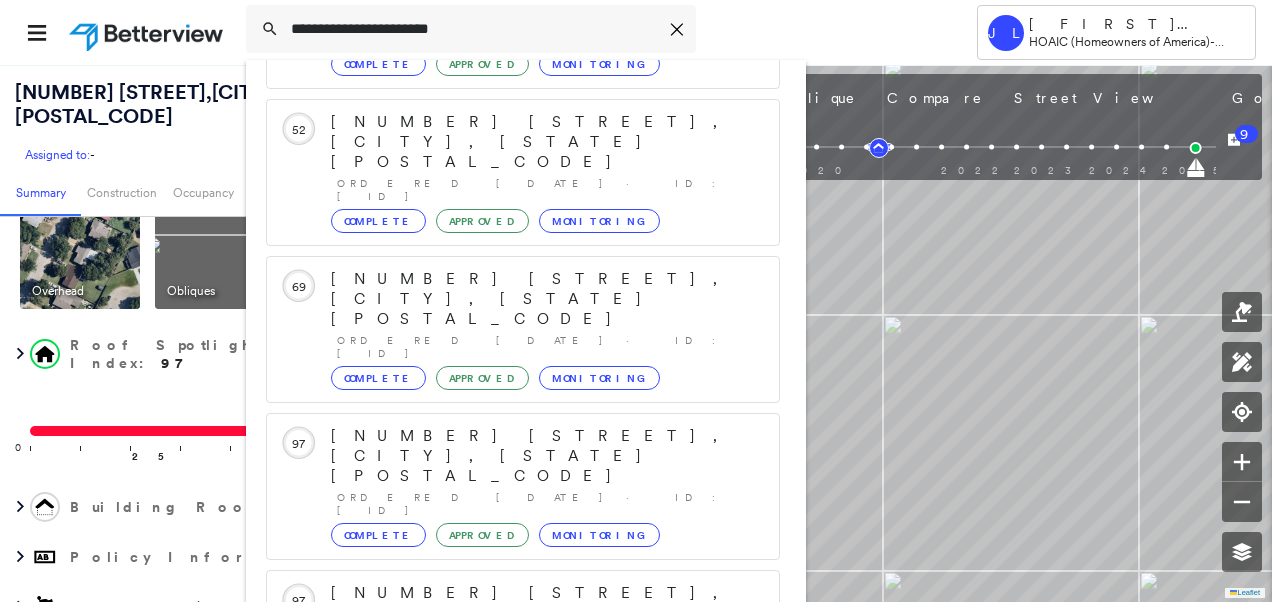 click on "Show  5  more existing properties" at bounding box center [524, 760] 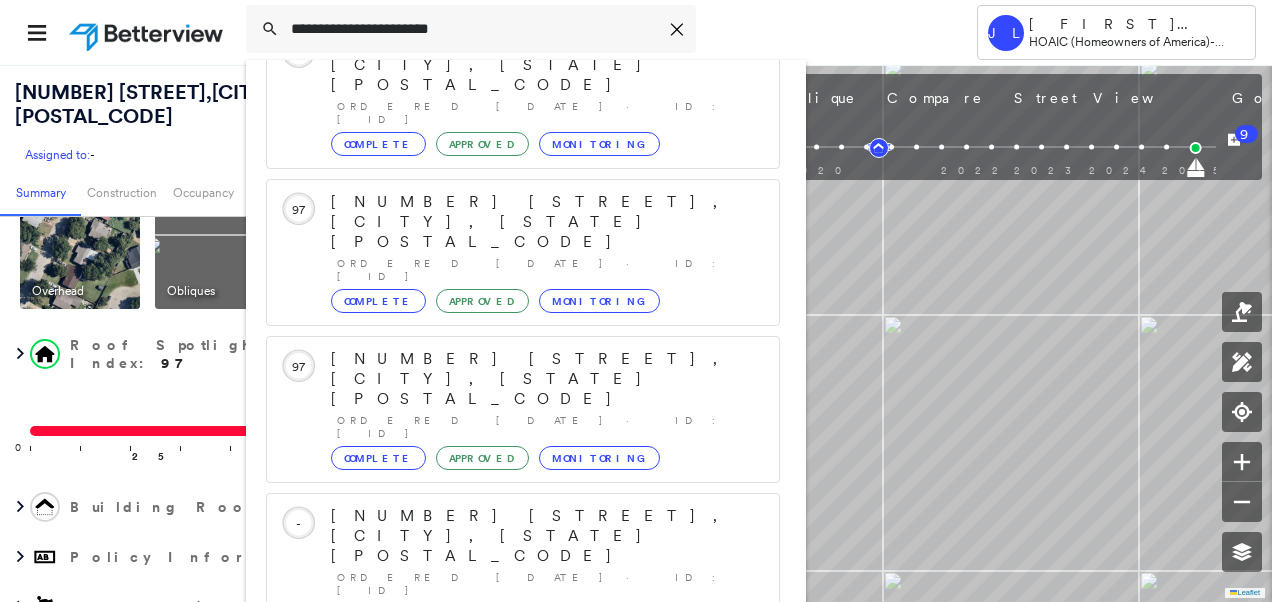 scroll, scrollTop: 739, scrollLeft: 0, axis: vertical 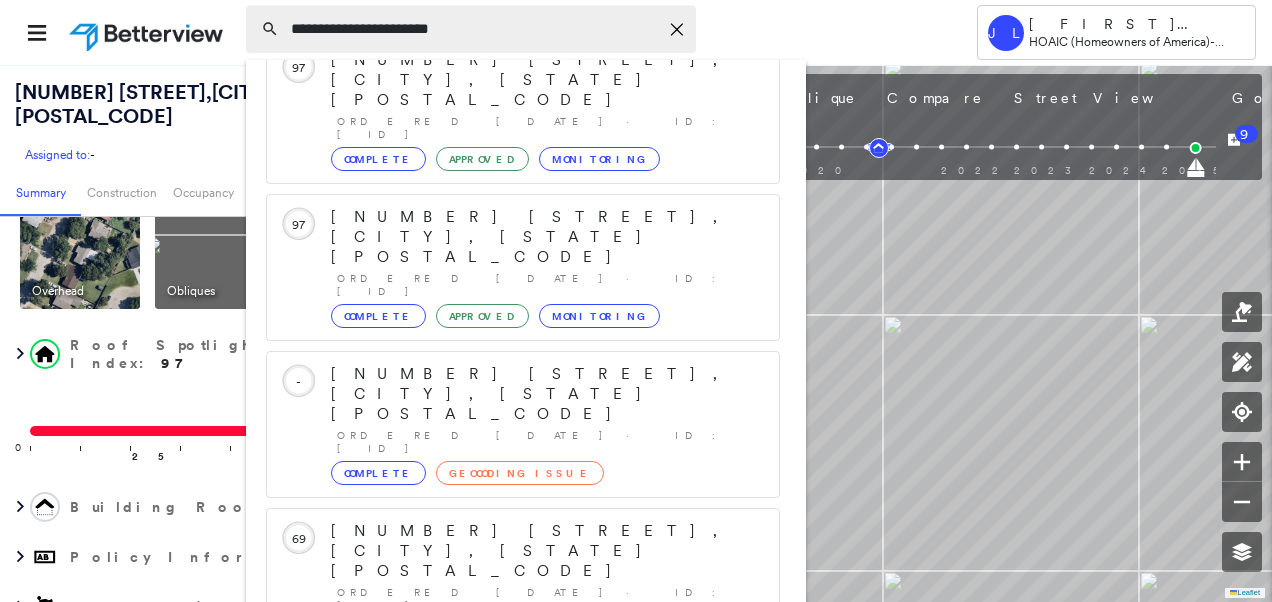 click on "**********" at bounding box center [474, 29] 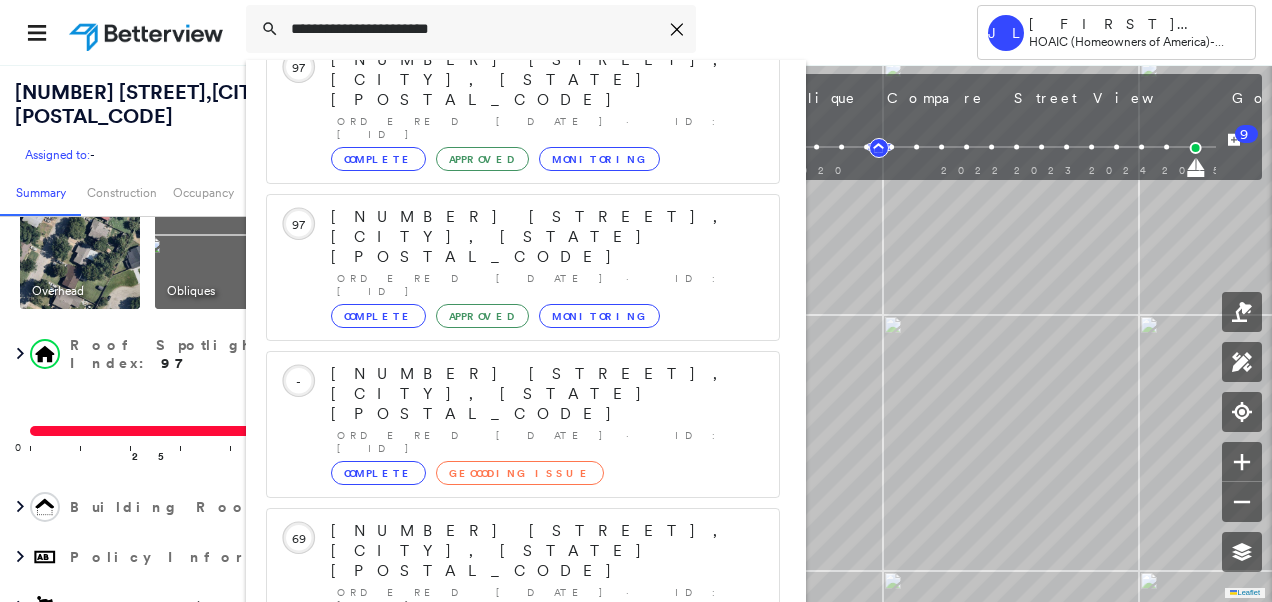 click on "Show  5  more existing properties" at bounding box center (524, 1012) 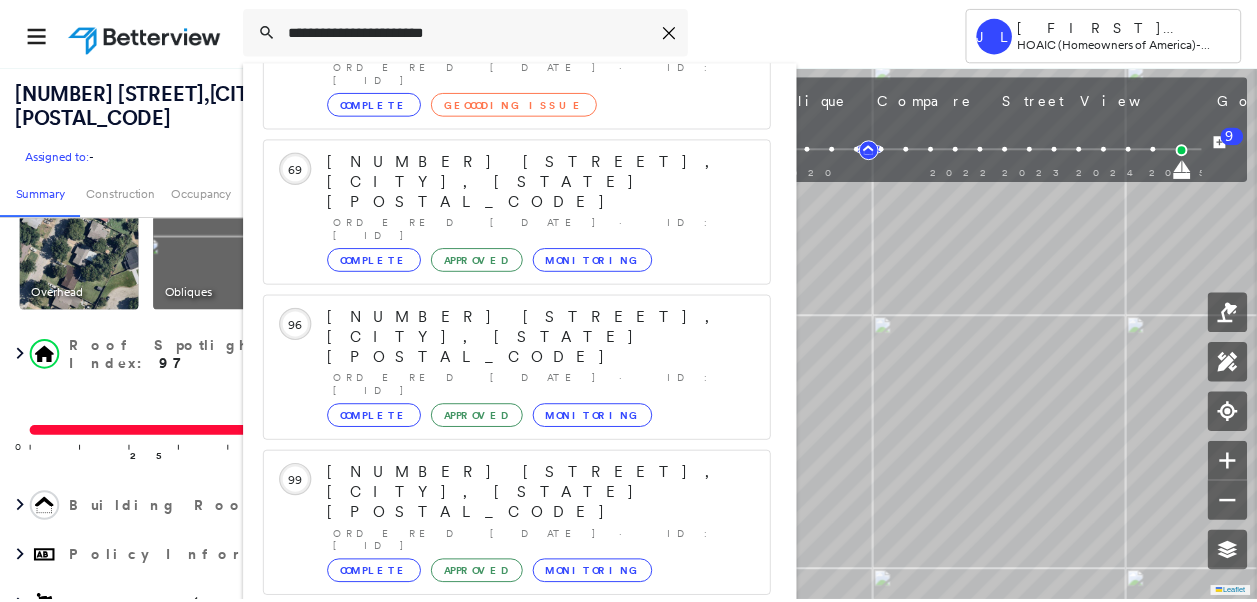 scroll, scrollTop: 1252, scrollLeft: 0, axis: vertical 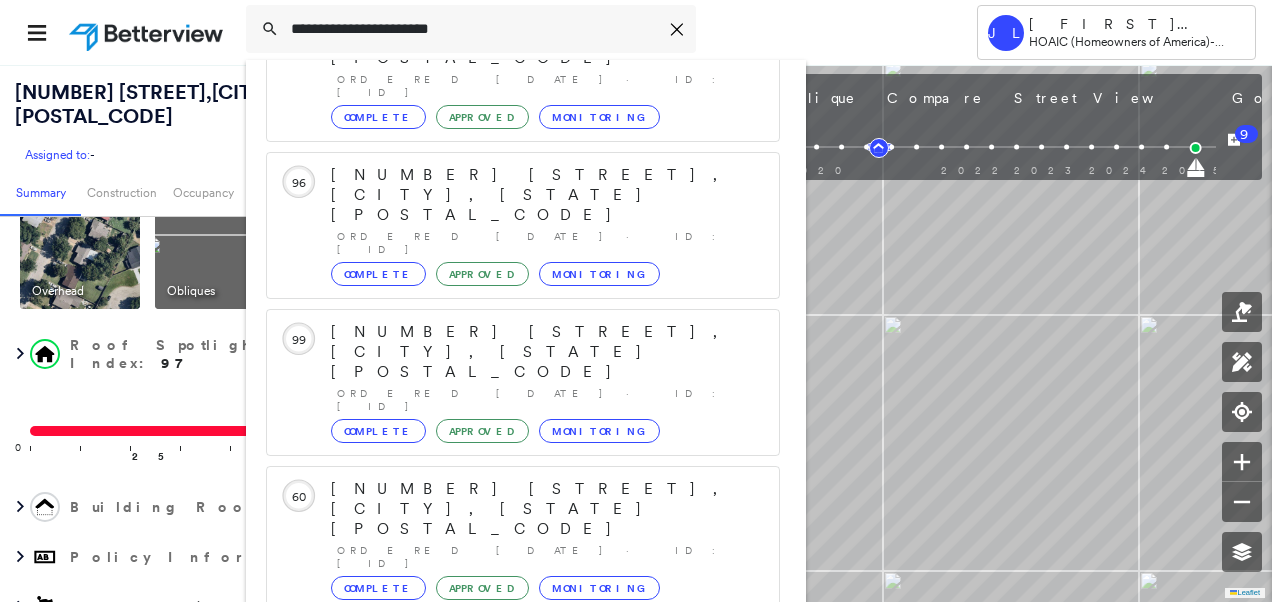 drag, startPoint x: 477, startPoint y: 37, endPoint x: 208, endPoint y: 43, distance: 269.0669 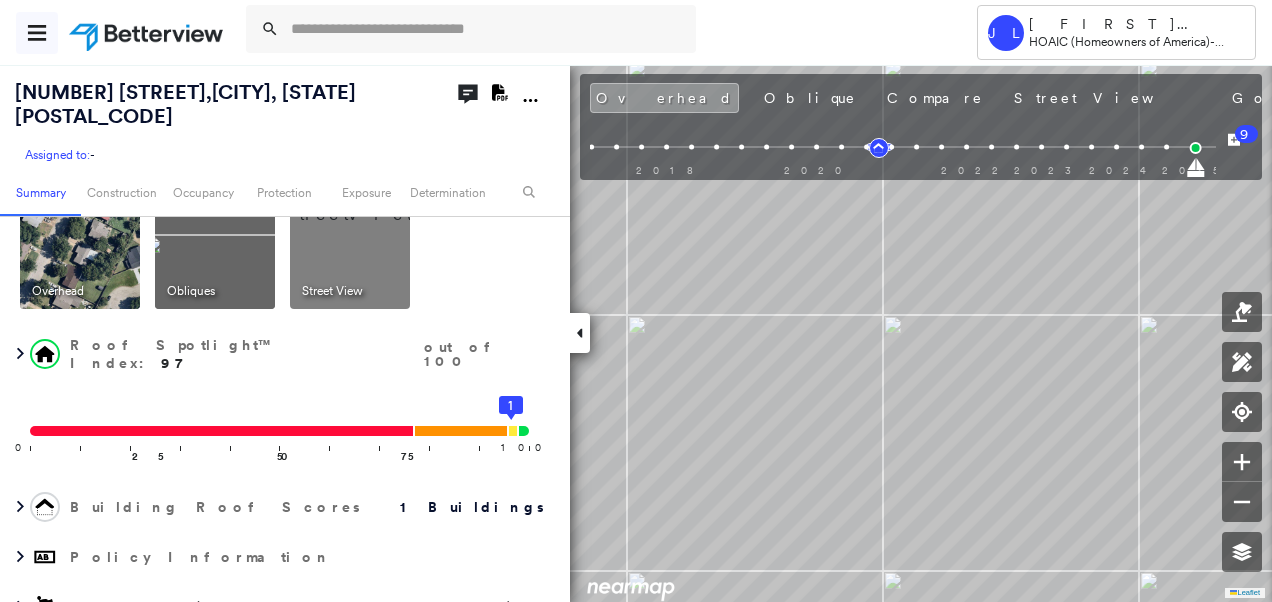 click 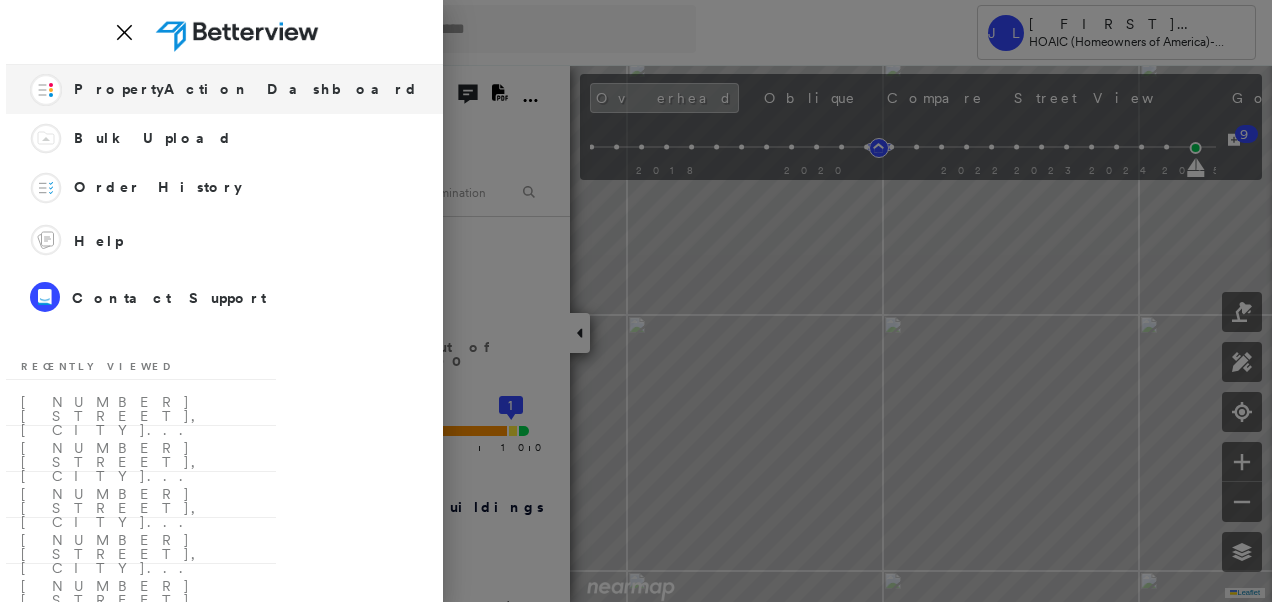 click on "Action Flow PropertyAction Dashboard" at bounding box center (224, 89) 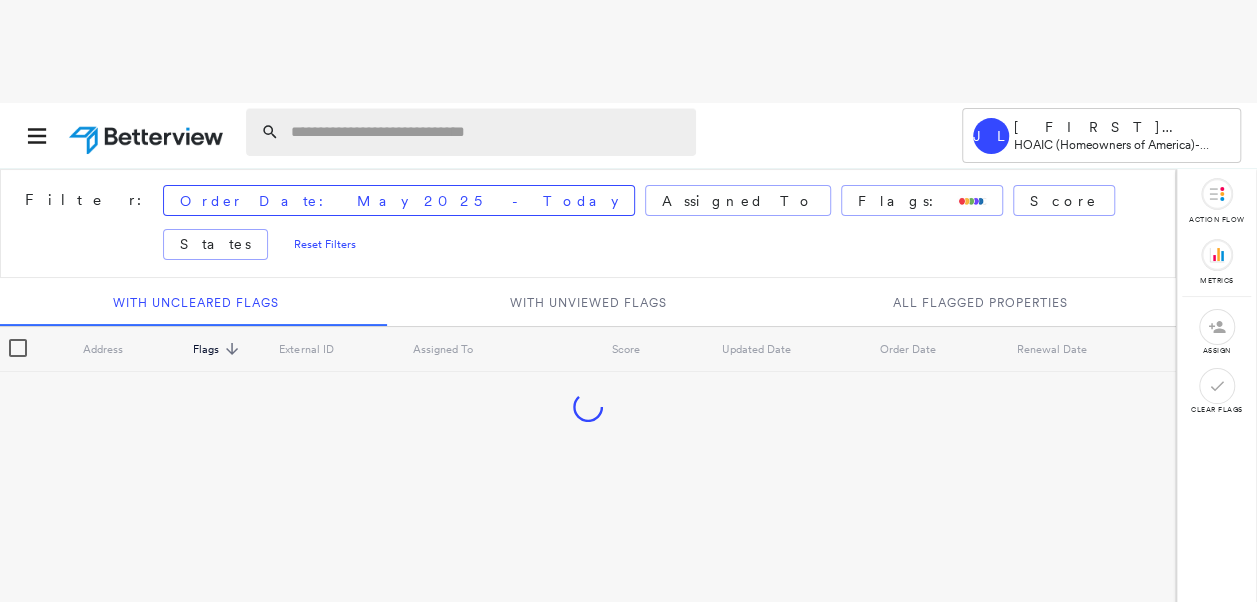 click at bounding box center [487, 132] 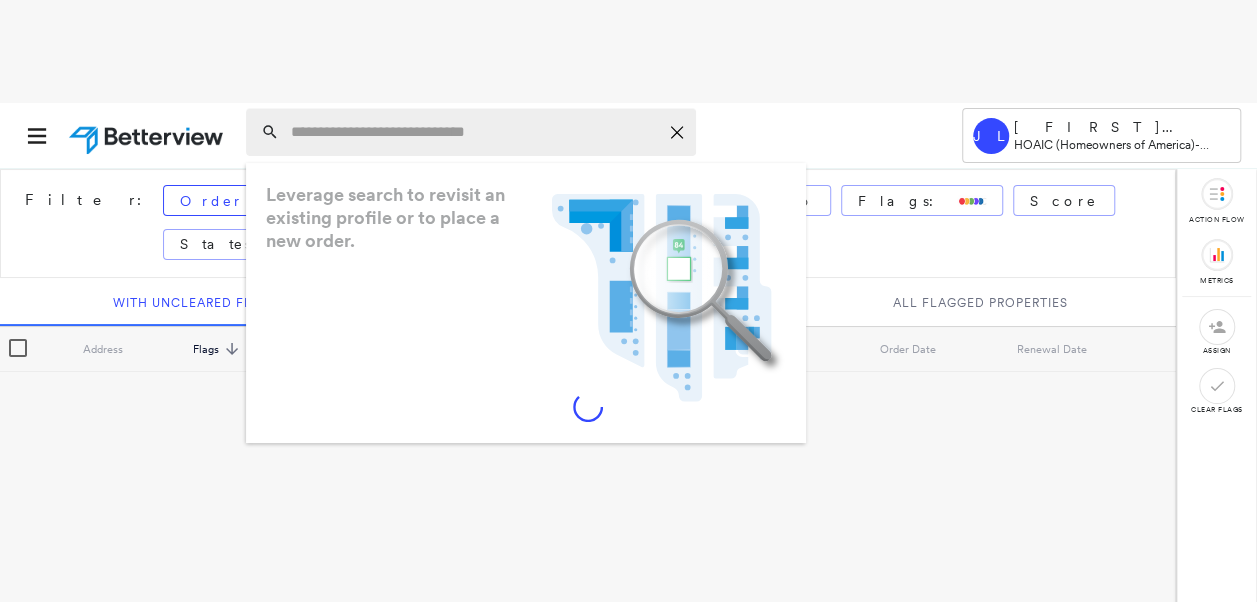 paste on "**********" 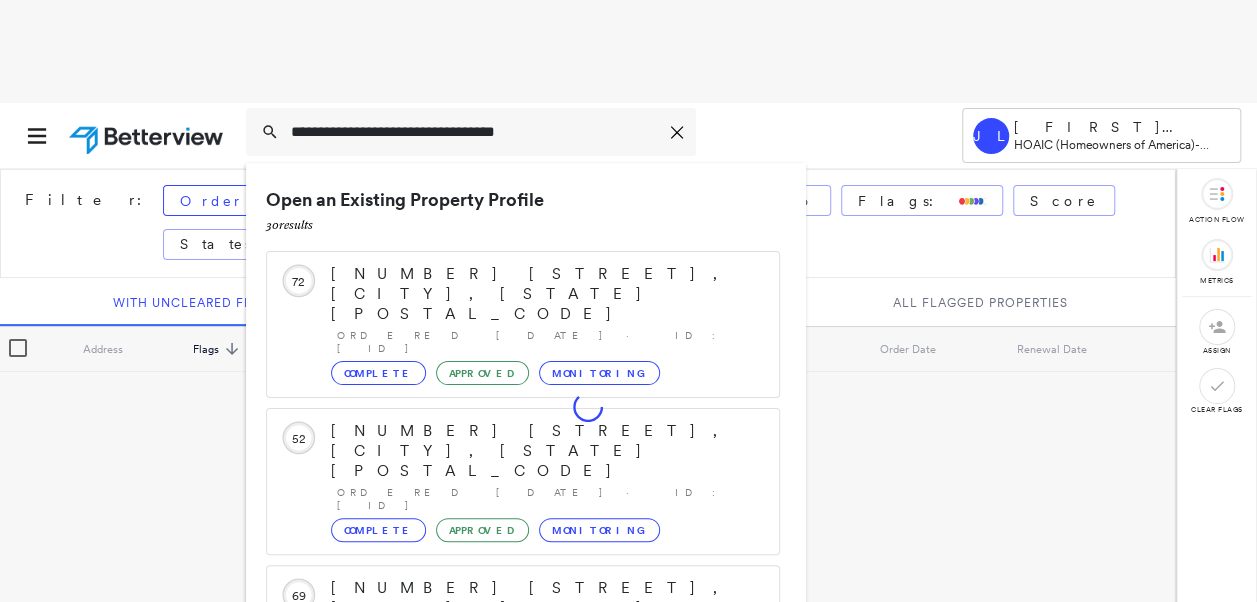scroll, scrollTop: 206, scrollLeft: 0, axis: vertical 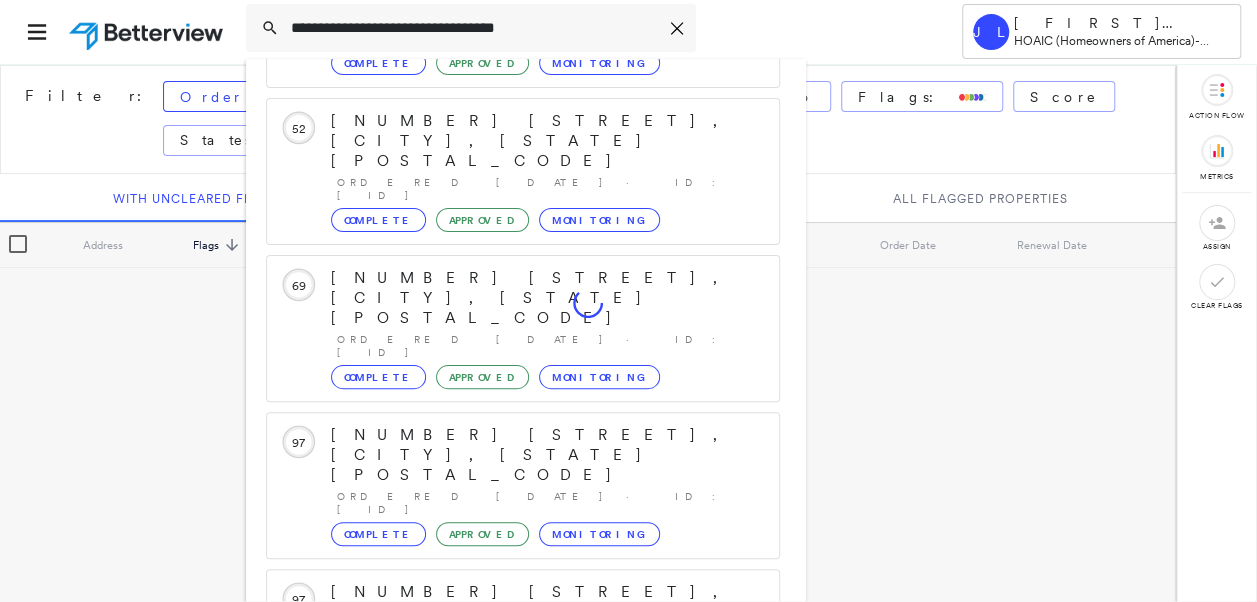 type on "**********" 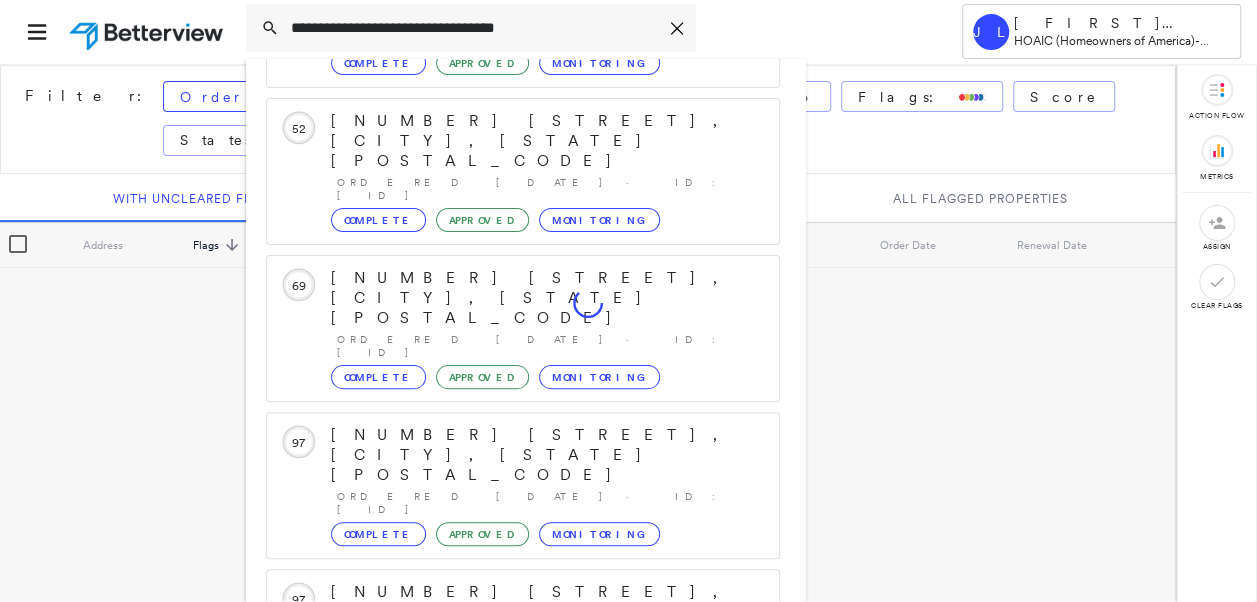 click on "Show  5  more existing properties" at bounding box center (524, 759) 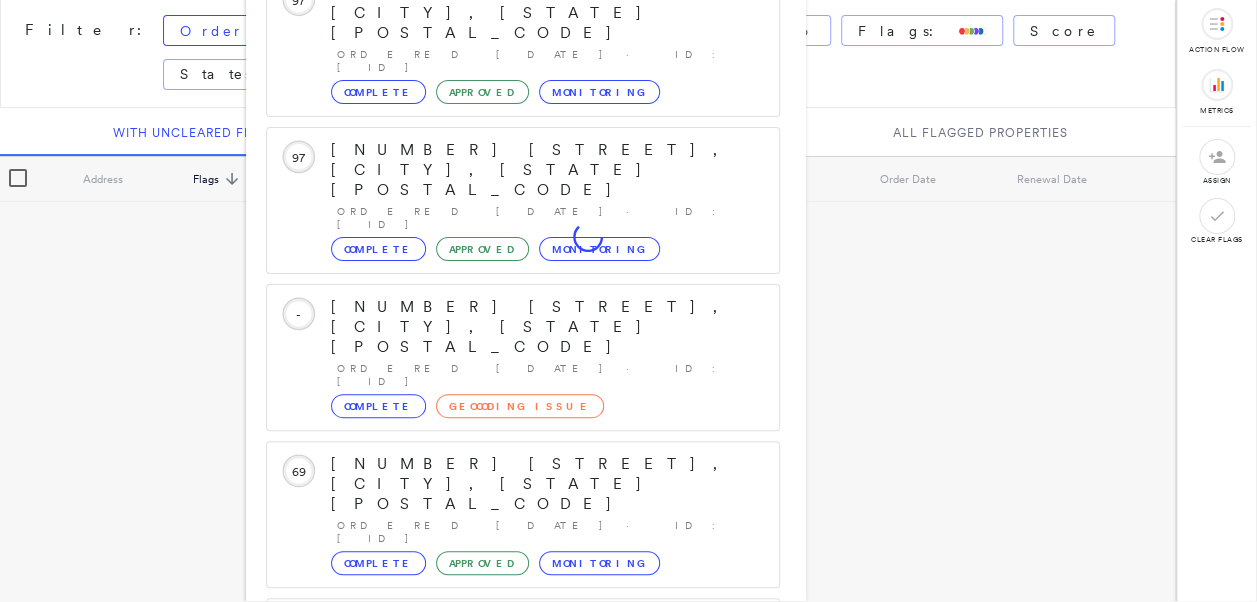 click on "[NUMBER] [STREET], [CITY], [STATE] [POSTAL_CODE]" at bounding box center [501, 1090] 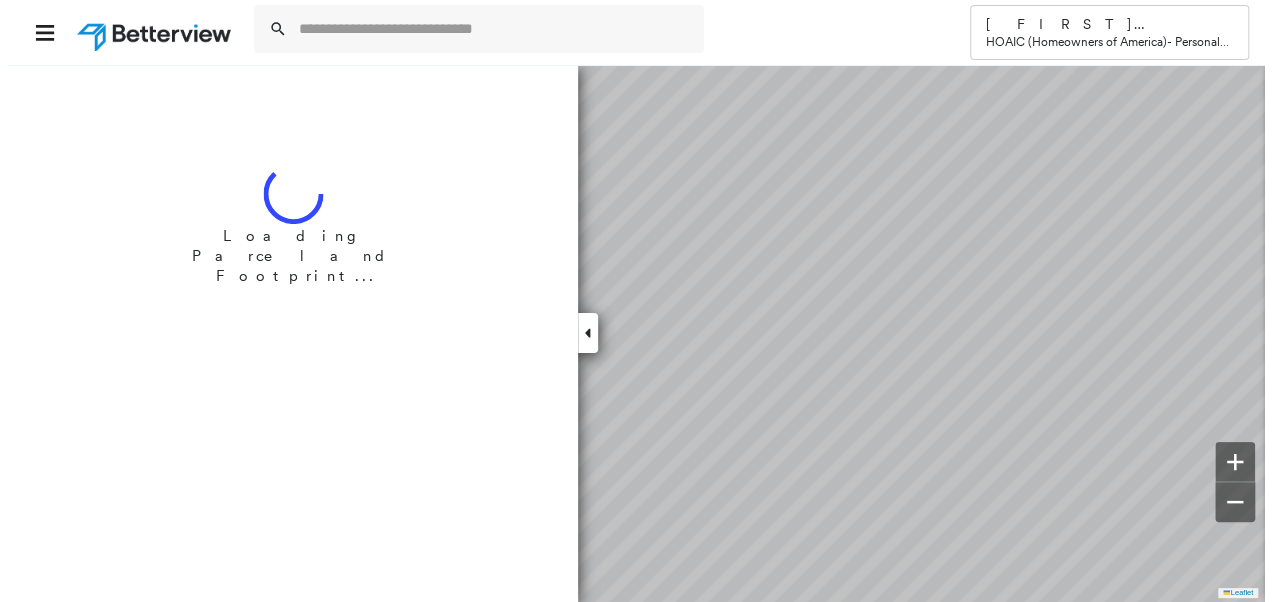 scroll, scrollTop: 0, scrollLeft: 0, axis: both 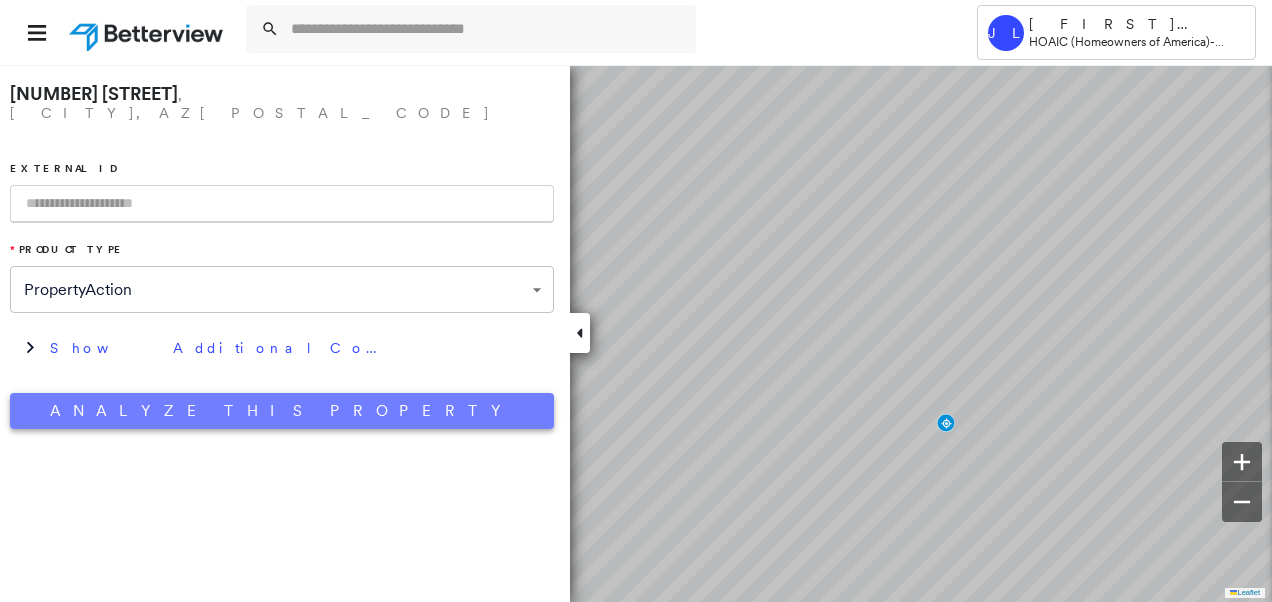 click on "Analyze This Property" at bounding box center [282, 411] 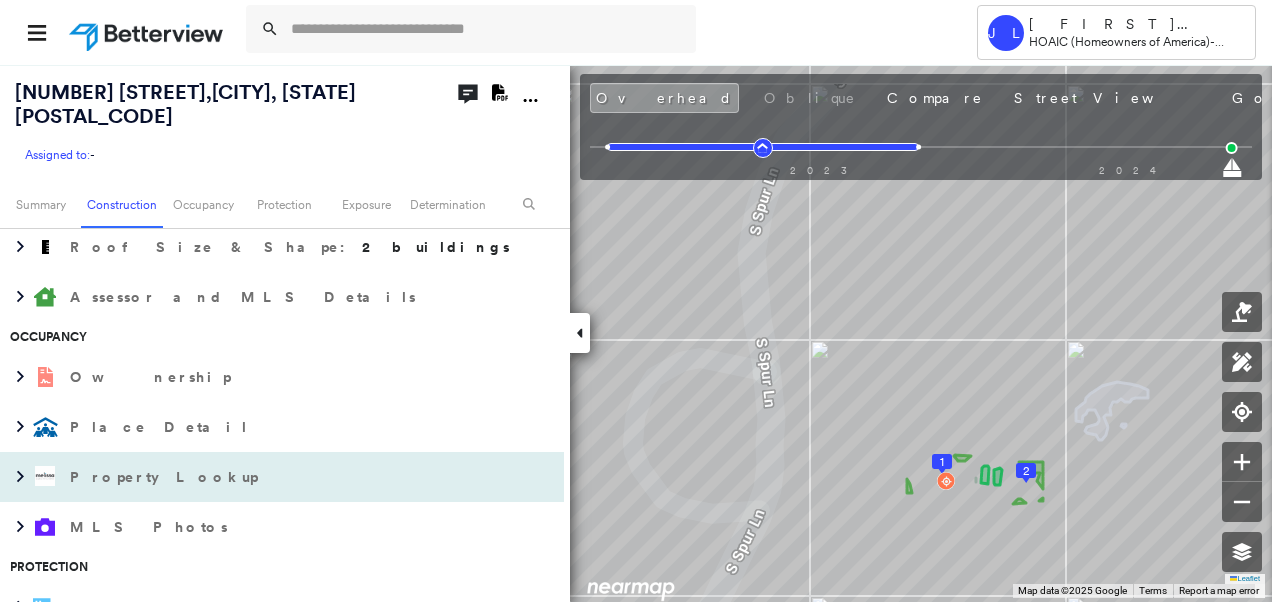 scroll, scrollTop: 1700, scrollLeft: 0, axis: vertical 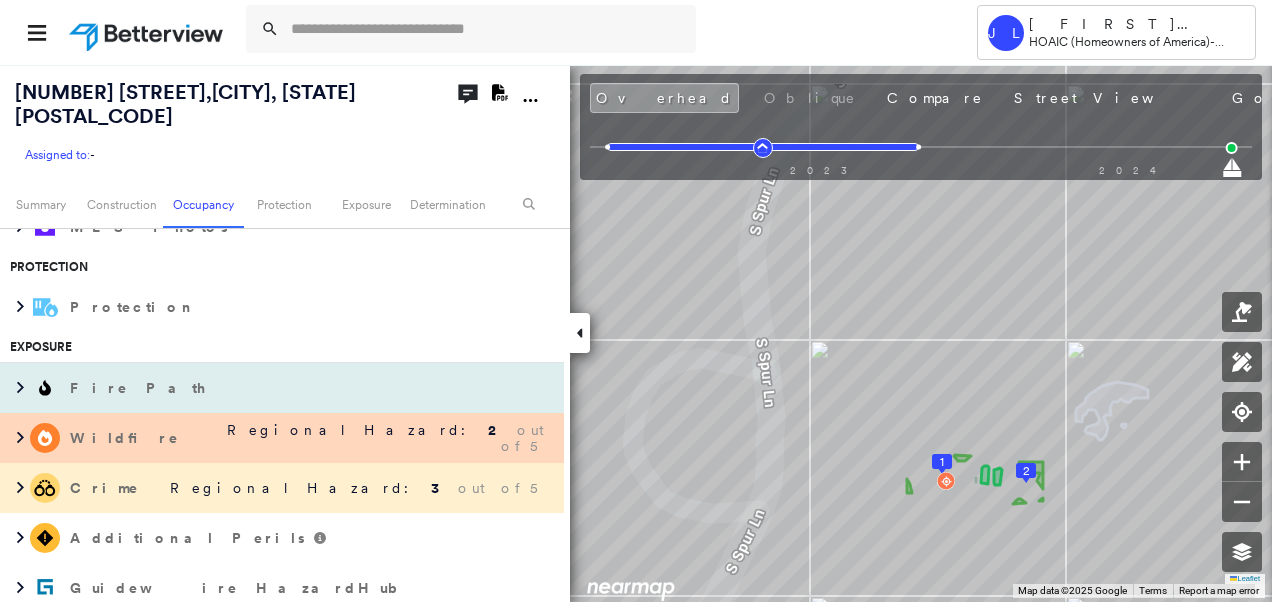 click 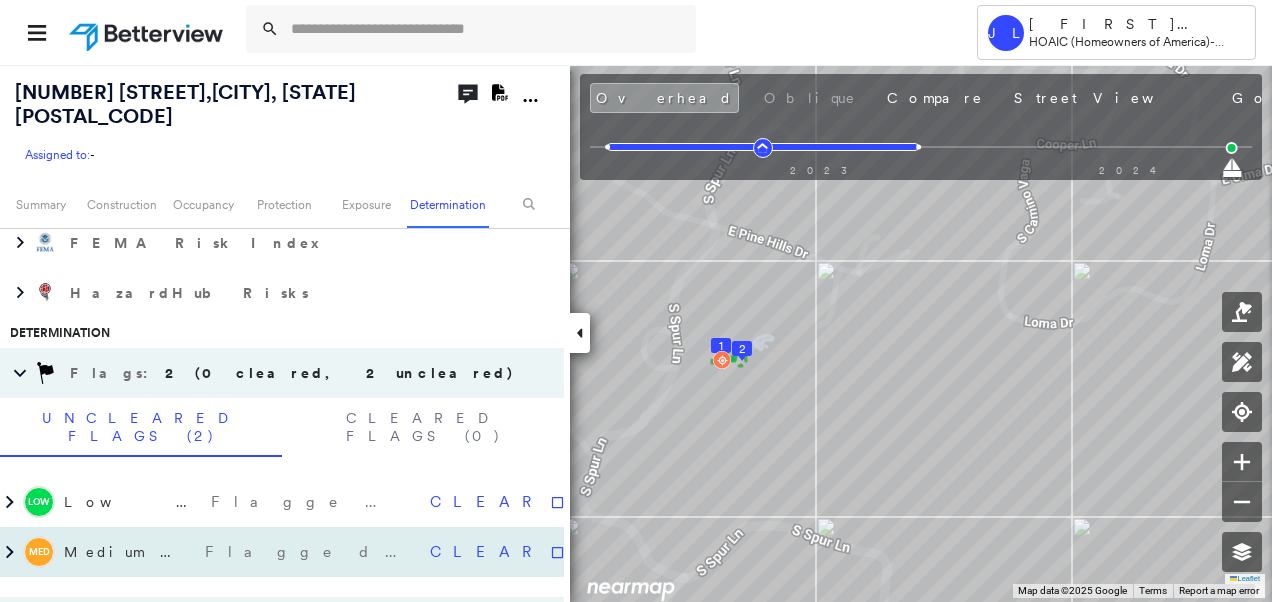 scroll, scrollTop: 3662, scrollLeft: 0, axis: vertical 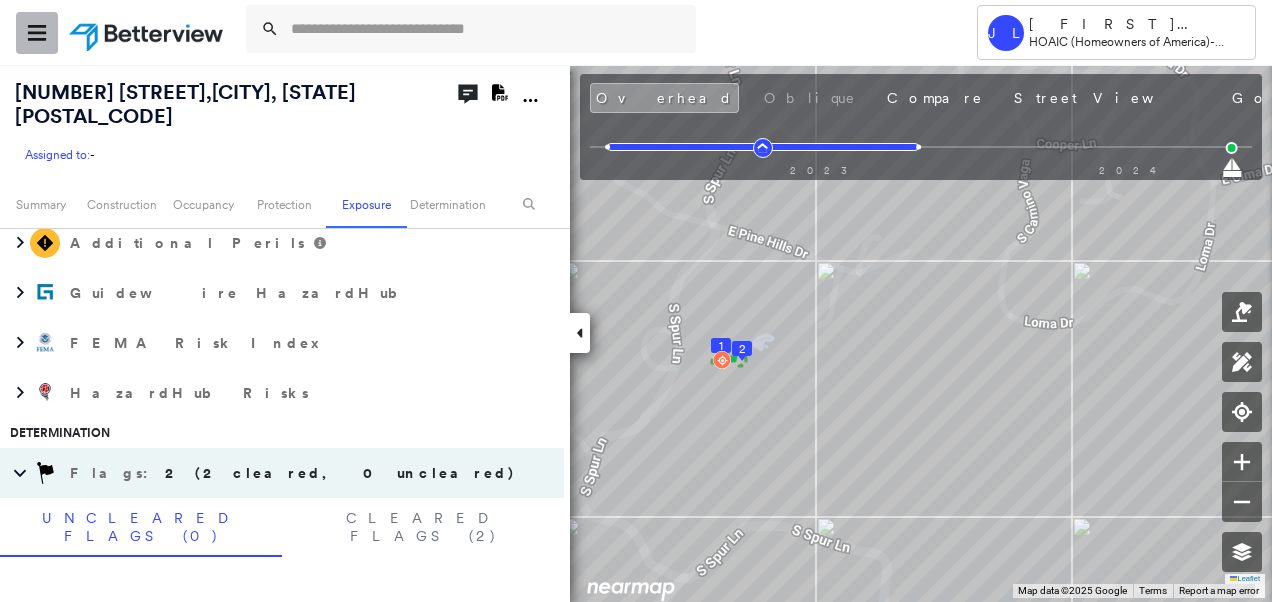 click 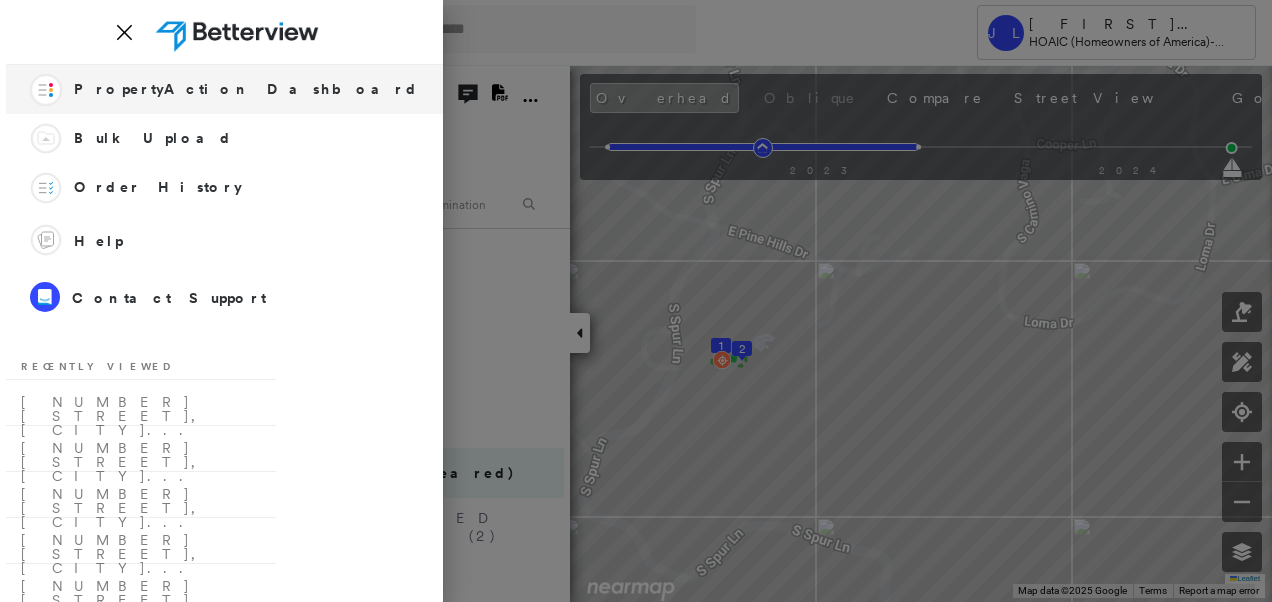 click on "PropertyAction Dashboard" at bounding box center [246, 89] 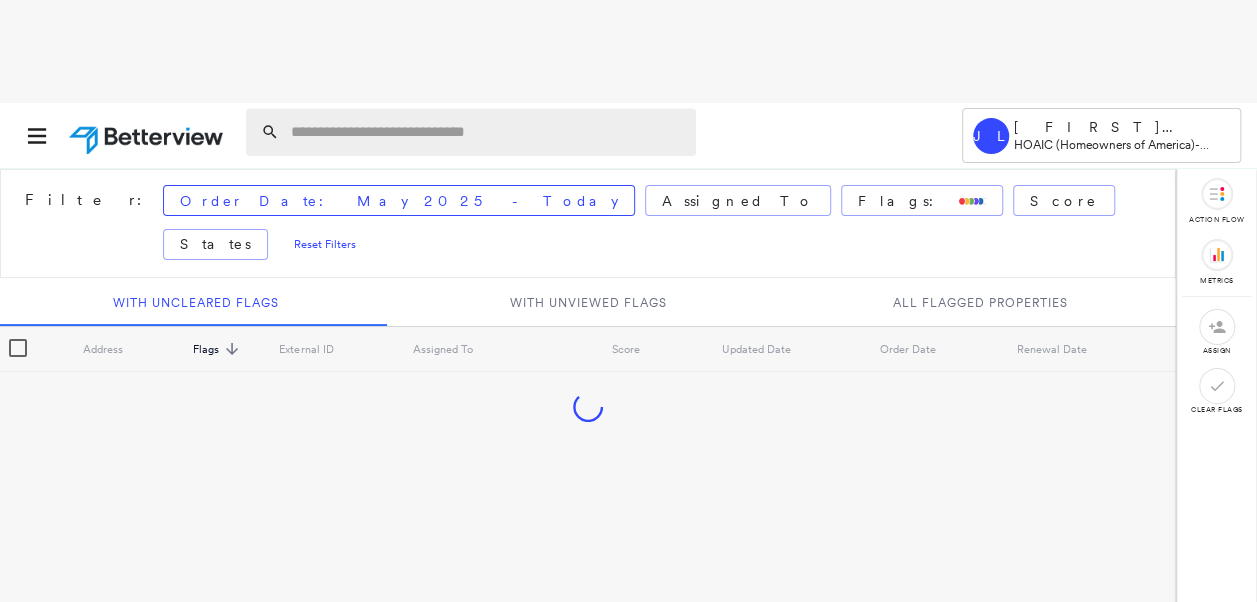click at bounding box center (487, 132) 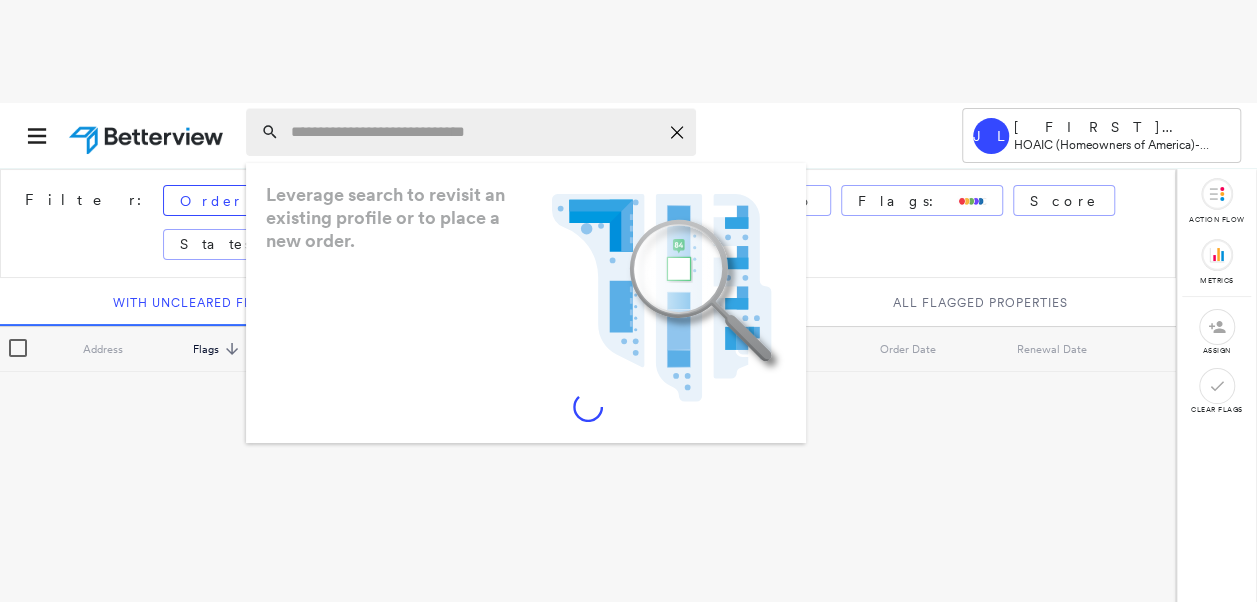 paste on "**********" 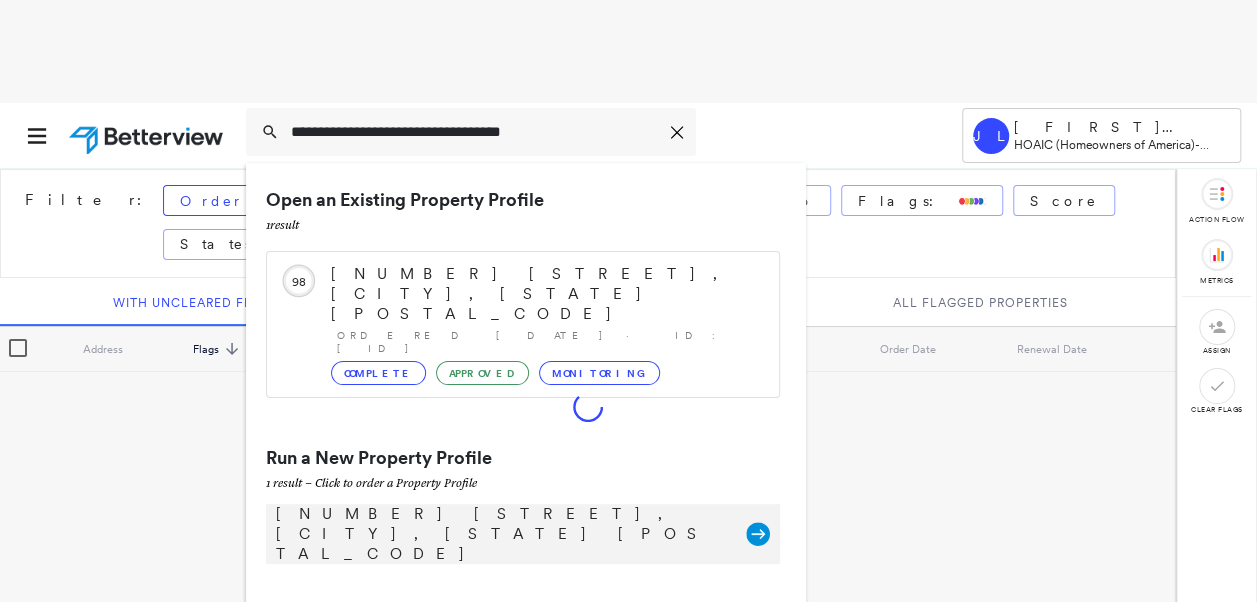 type on "**********" 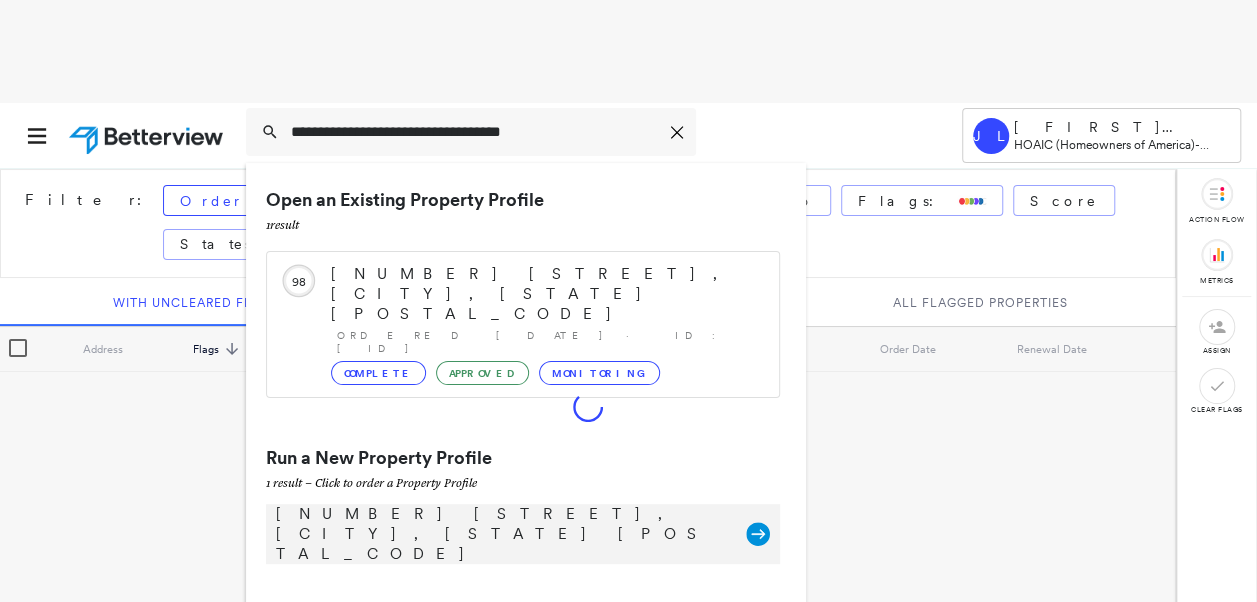 click on "[NUMBER] [STREET], [CITY], [STATE] [POSTAL_CODE]" at bounding box center [501, 534] 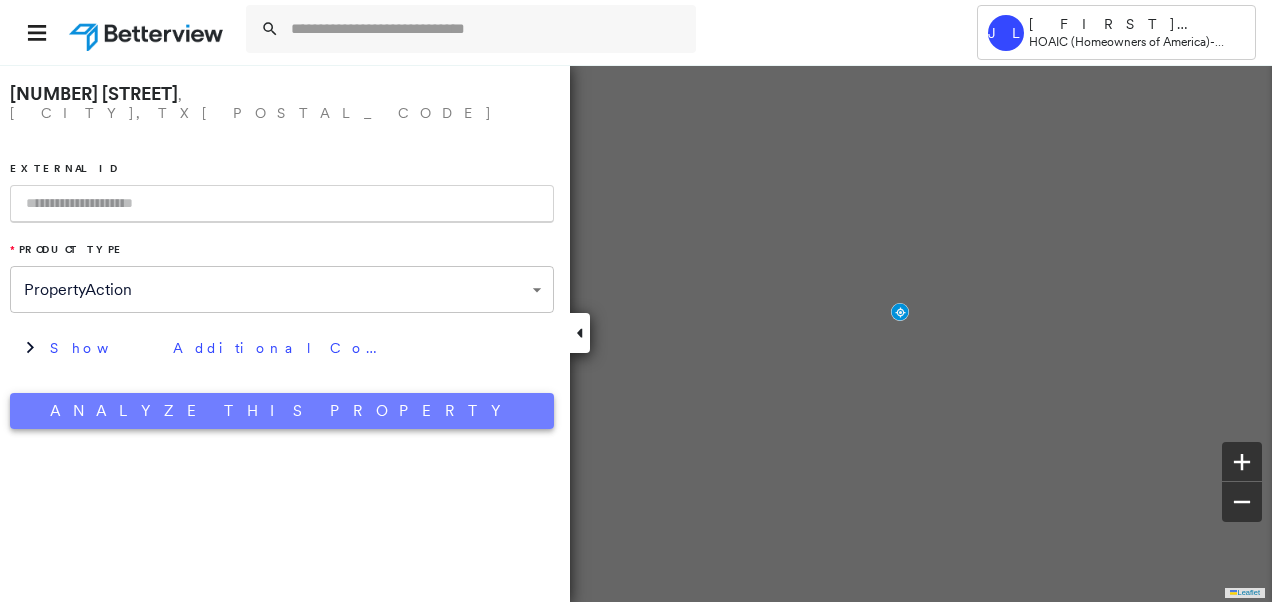 type on "**********" 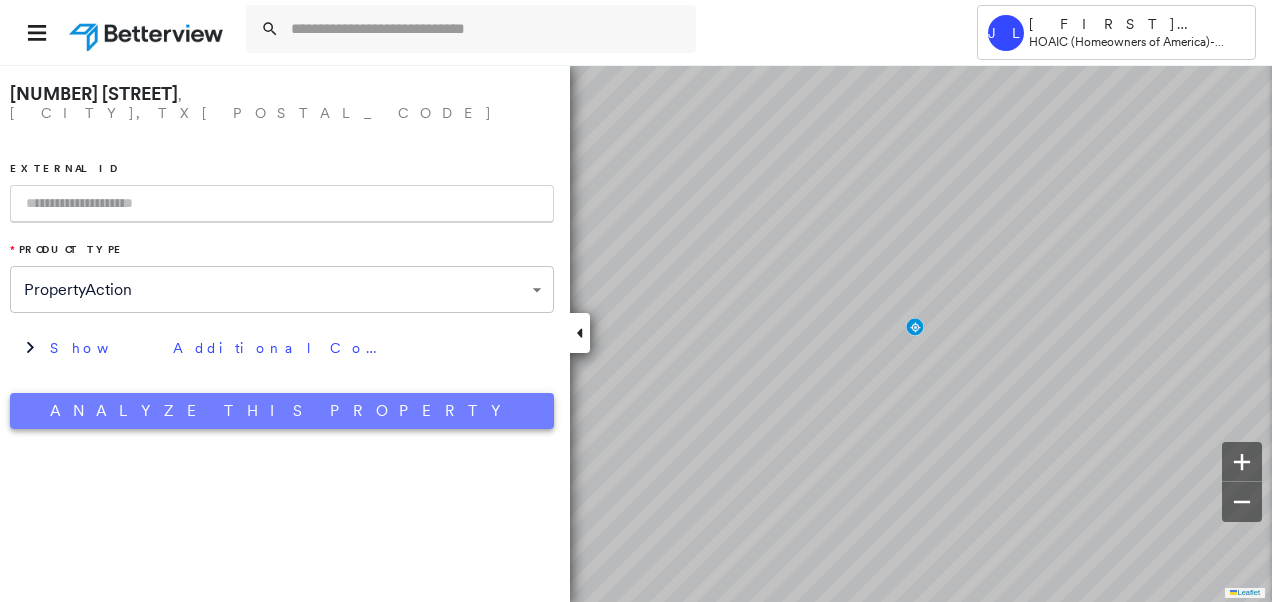 click on "Analyze This Property" at bounding box center [282, 411] 